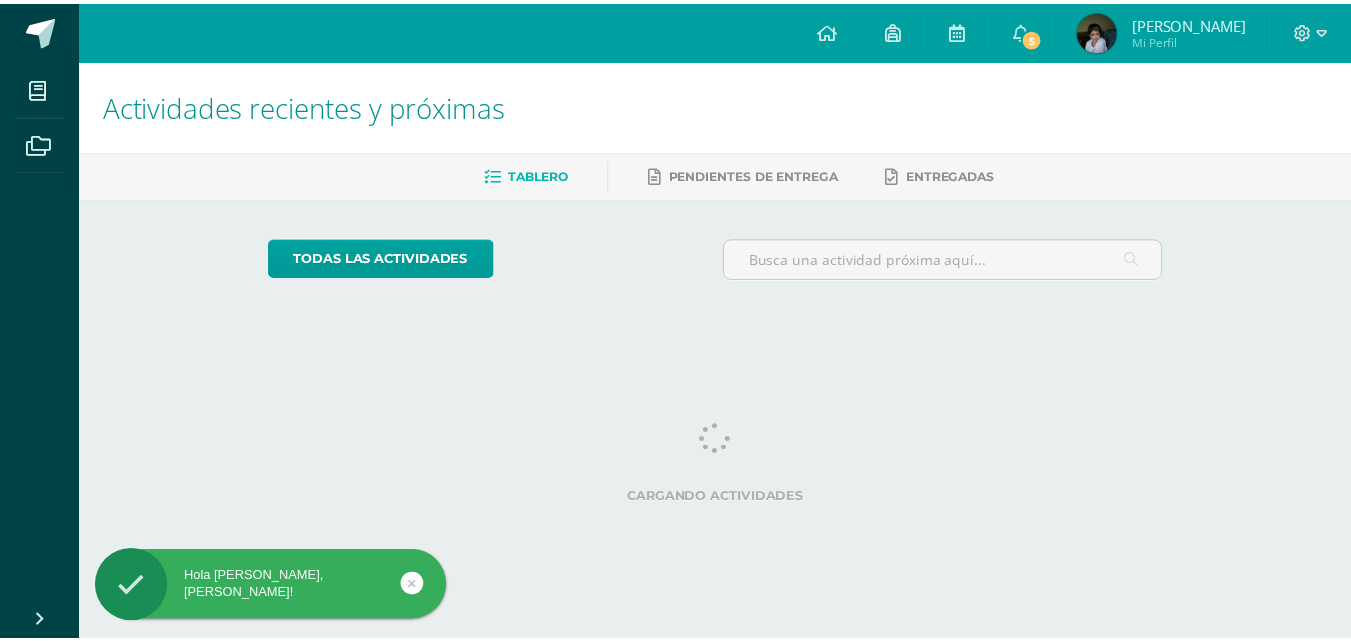 scroll, scrollTop: 0, scrollLeft: 0, axis: both 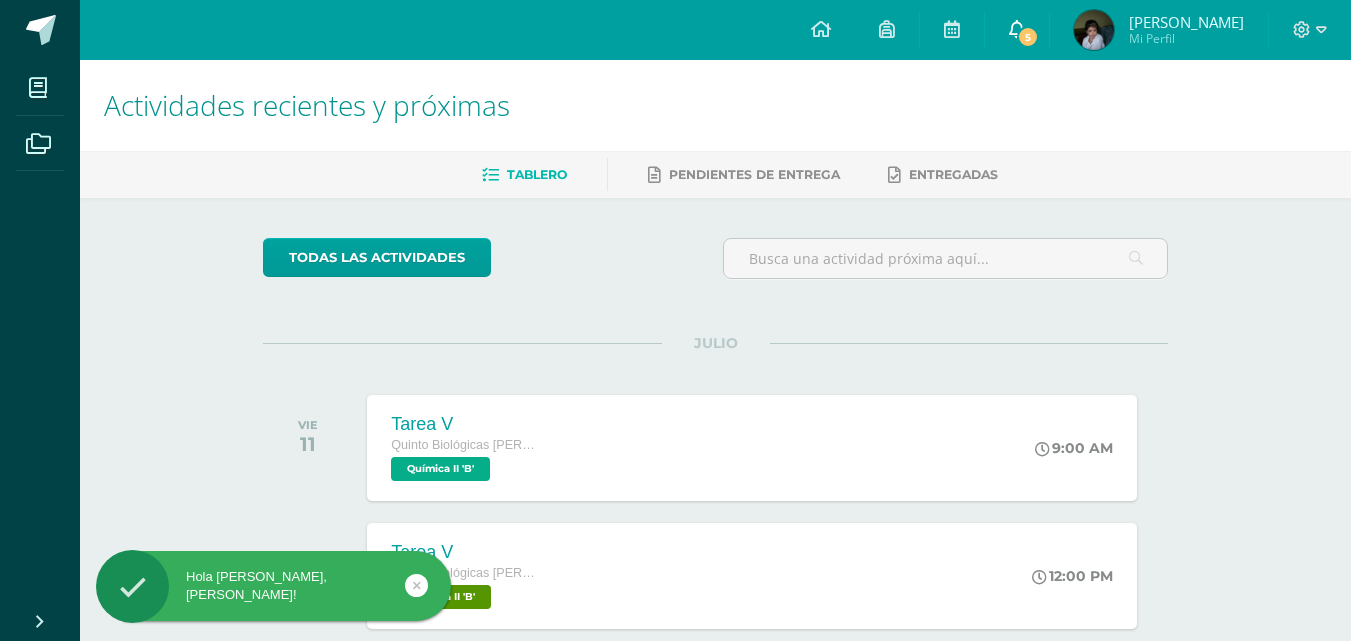click on "5" at bounding box center (1028, 37) 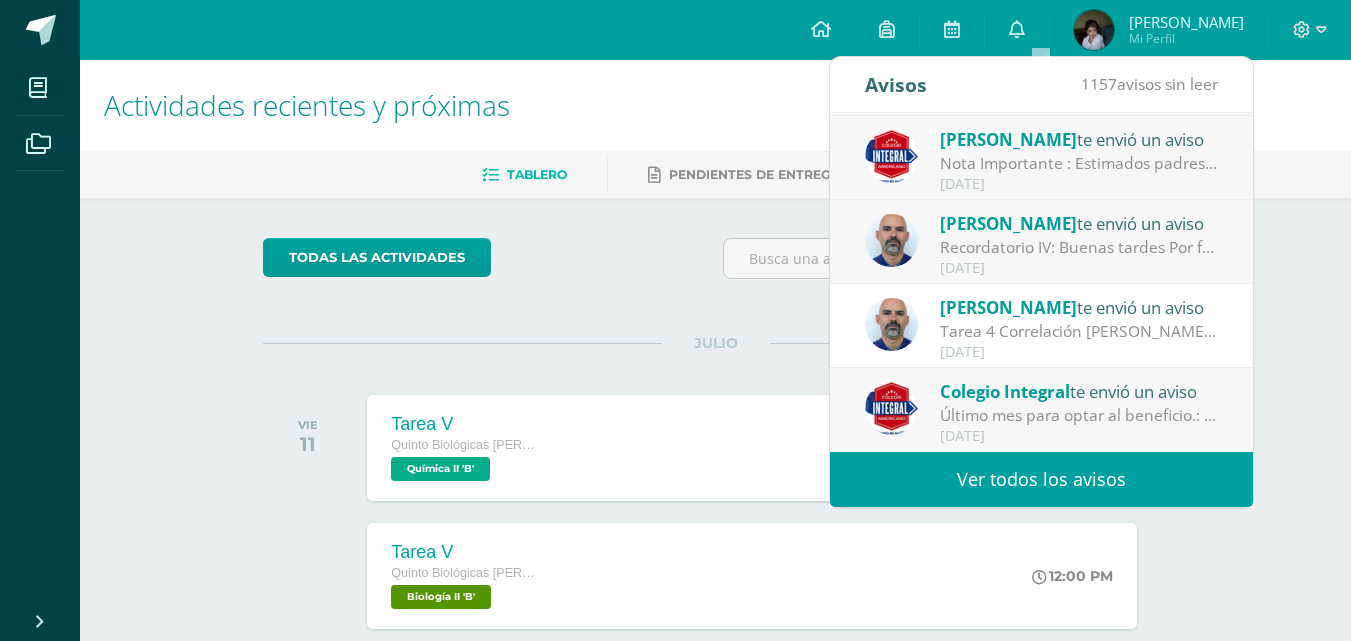 scroll, scrollTop: 0, scrollLeft: 0, axis: both 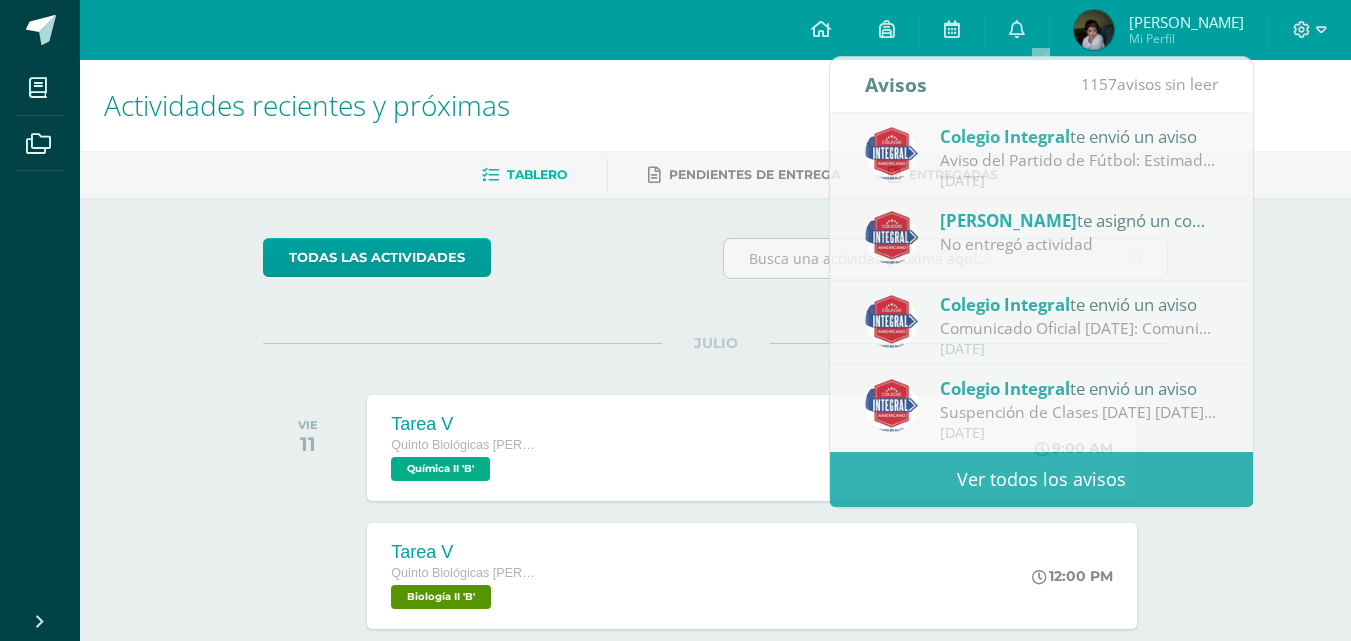 click on "todas las Actividades
No tienes actividades
Échale un vistazo a los demás períodos o  sal y disfruta del sol
JULIO
VIE
11
Tarea V
Quinto Biológicas Bach. C.C.L.L.  en Ciencias Biológicas
Química II 'B'
9:00 AM
Tarea V" at bounding box center (715, 732) 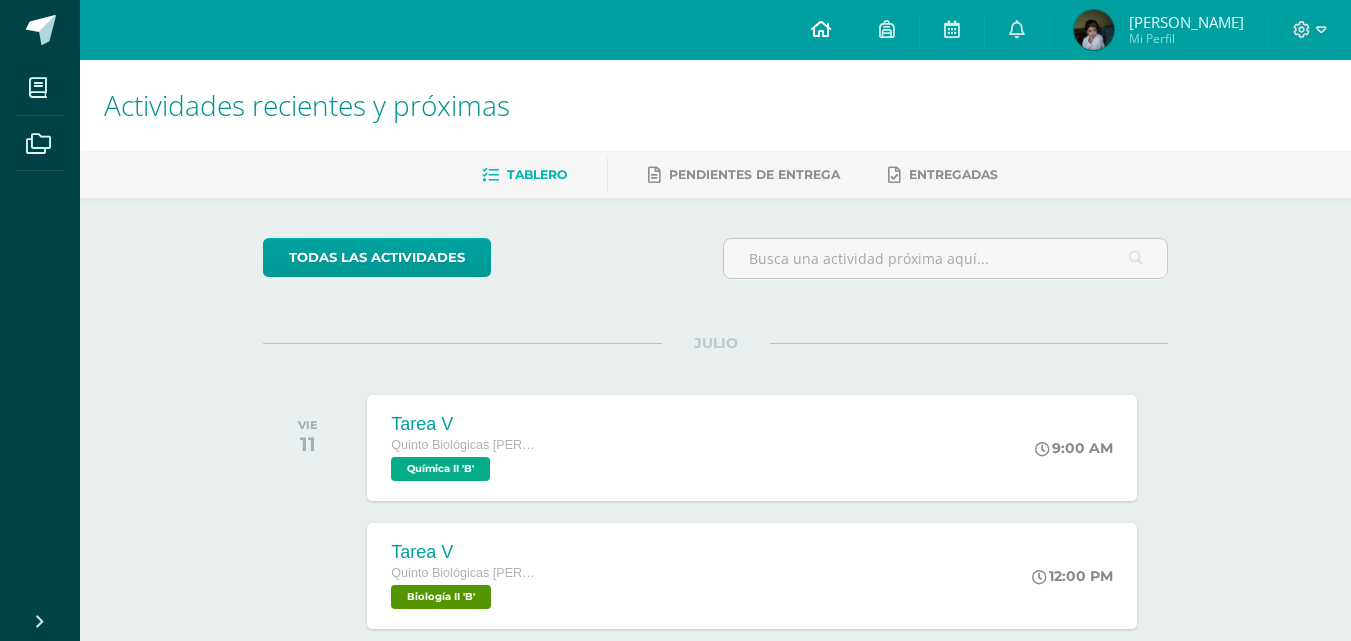 click at bounding box center [821, 30] 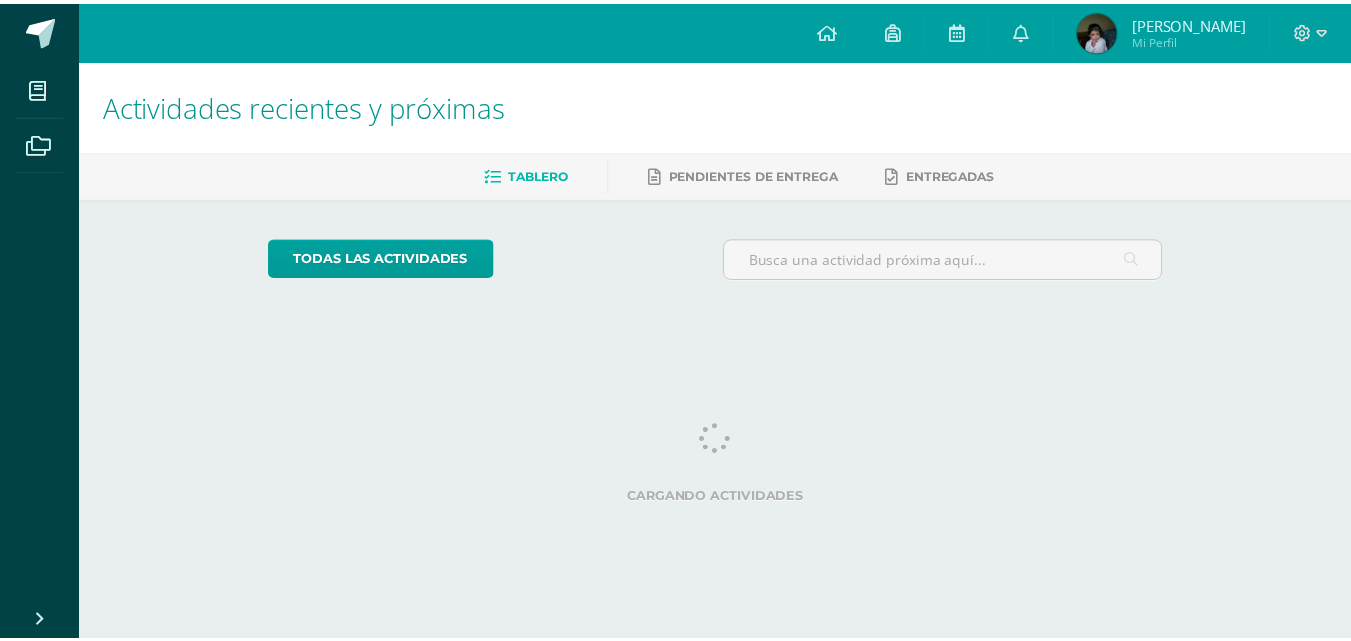 scroll, scrollTop: 0, scrollLeft: 0, axis: both 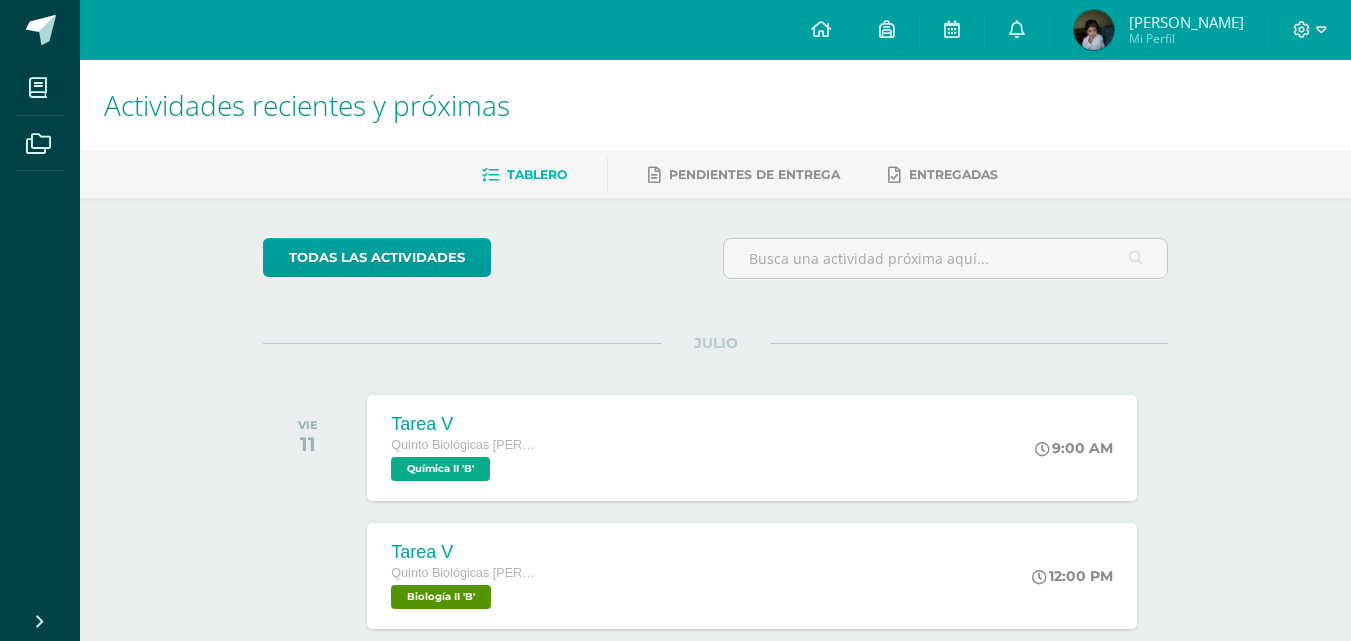 click on "Mi Perfil" at bounding box center (1186, 38) 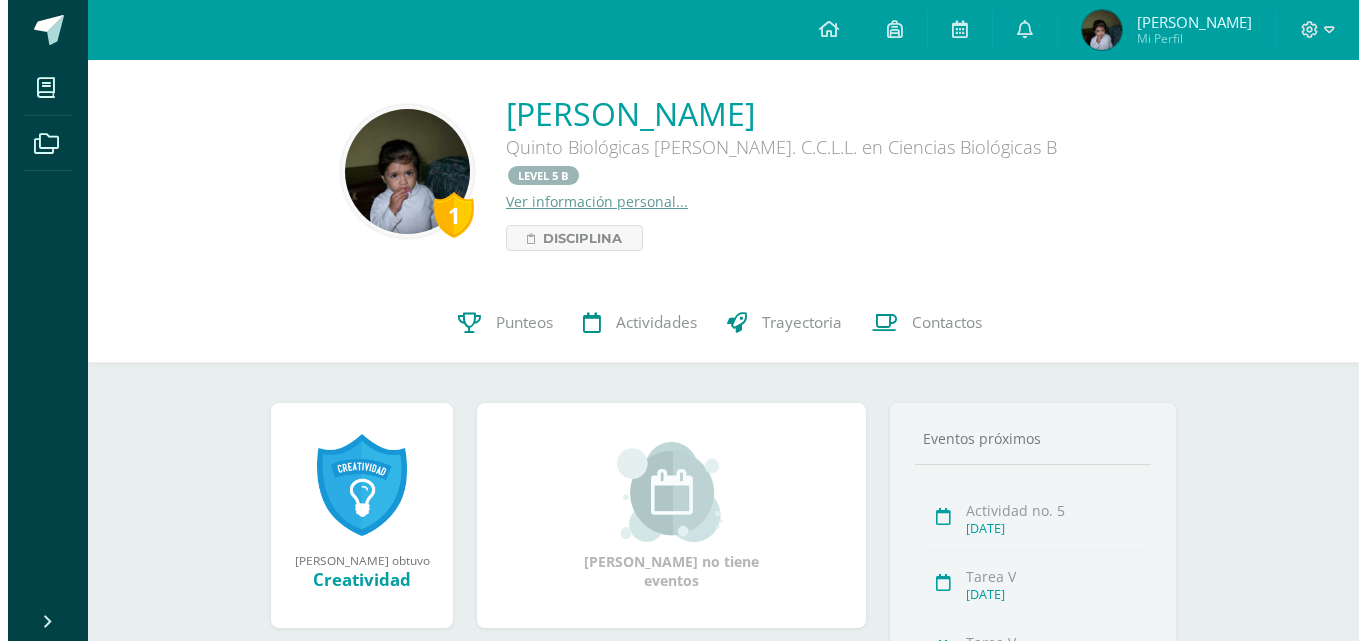 scroll, scrollTop: 0, scrollLeft: 0, axis: both 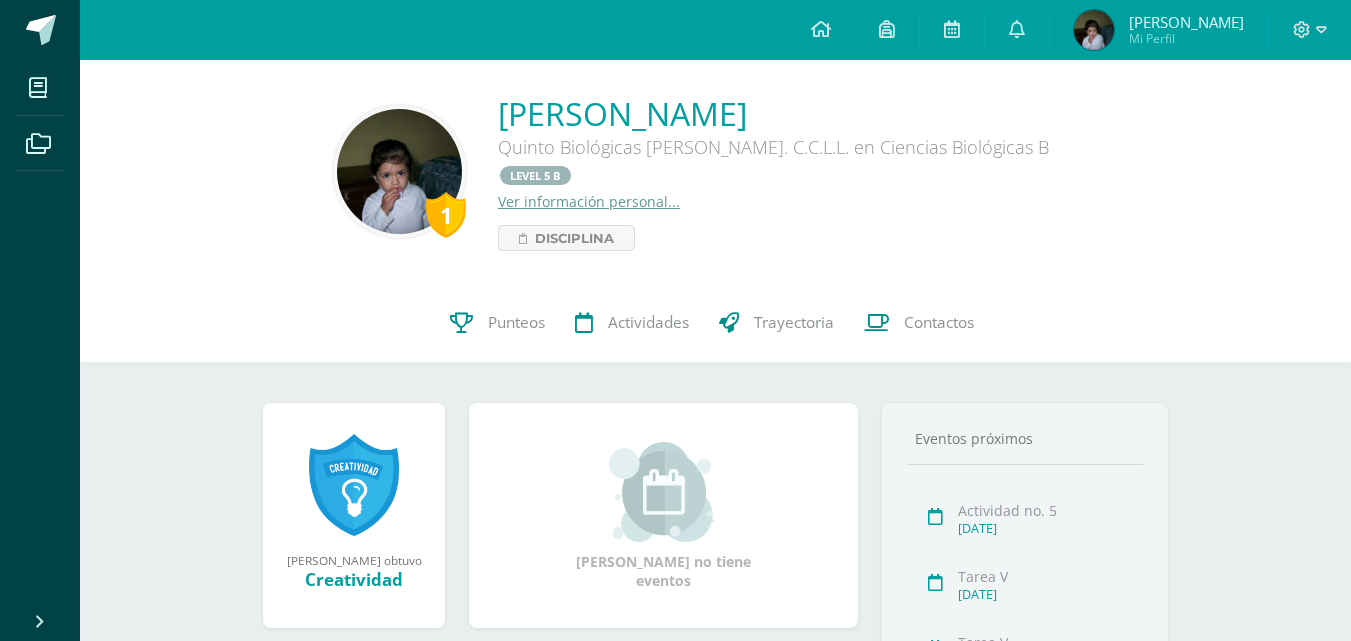 click on "1" at bounding box center (446, 215) 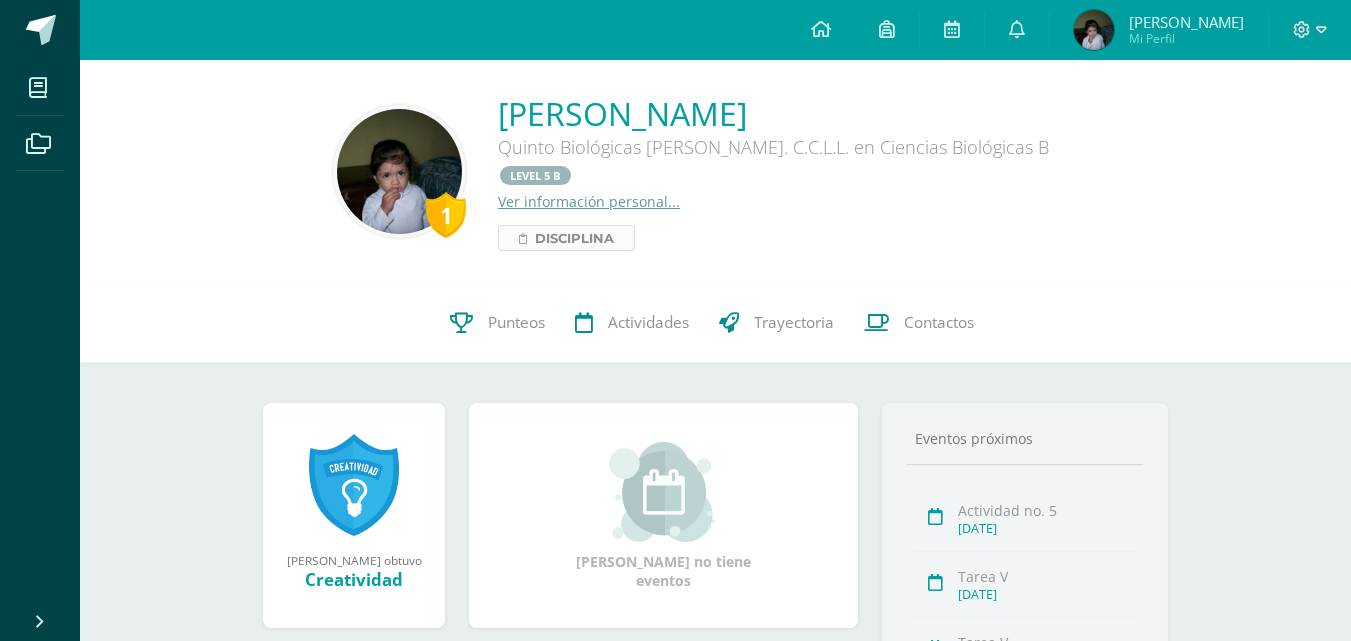 click at bounding box center [523, 238] 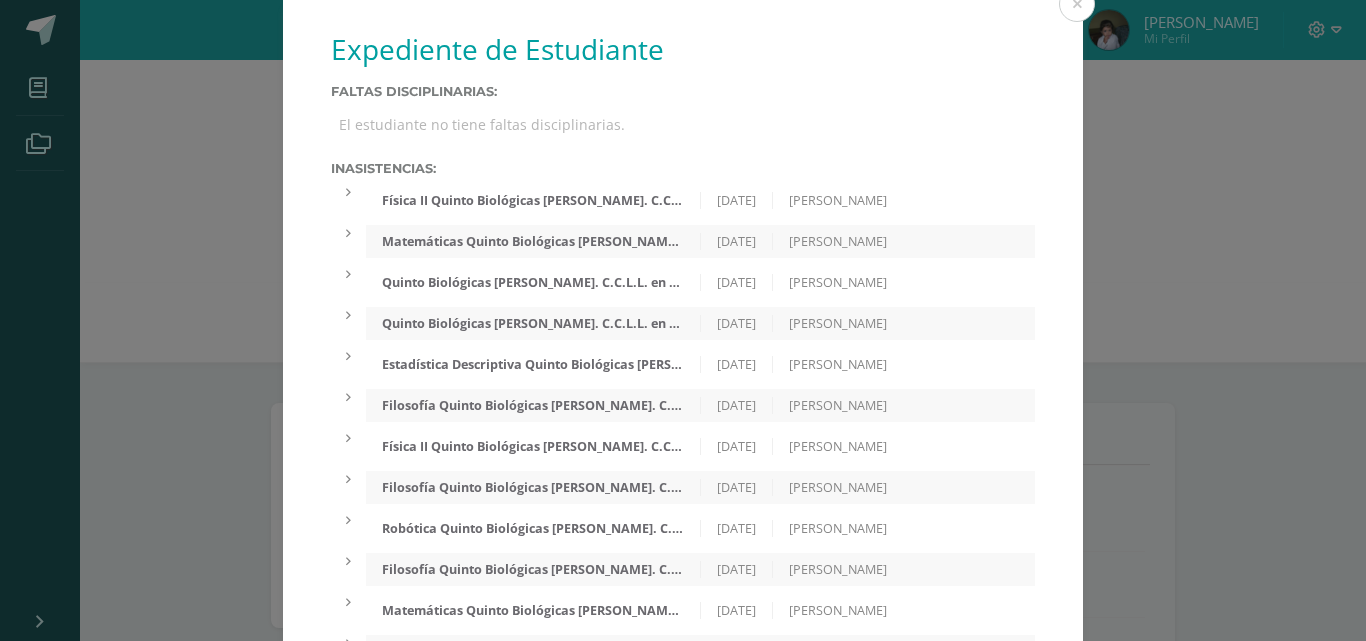 scroll, scrollTop: 0, scrollLeft: 0, axis: both 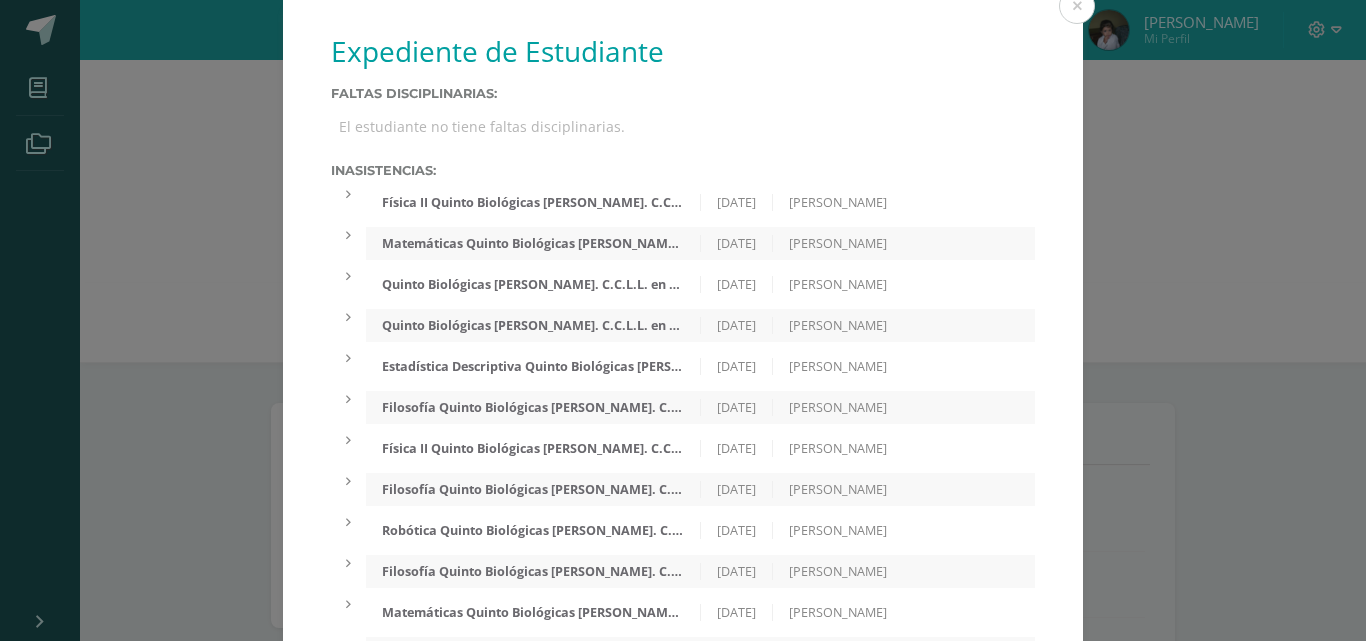 click on "Estadística Descriptiva Quinto Biológicas Bach. C.C.L.L.  en Ciencias Biológicas 'B'
08/07/2025
Carlos Valenzuela" at bounding box center (700, 366) 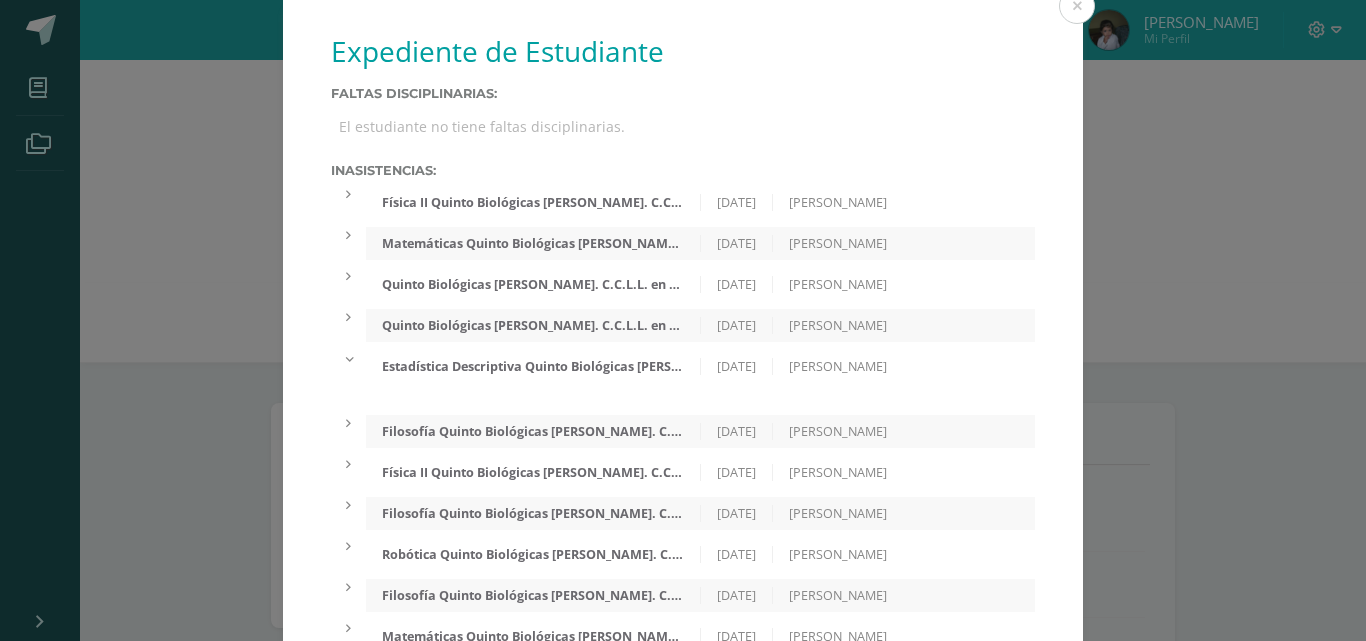 click on "Quinto Biológicas [PERSON_NAME]. C.C.L.L.  en Ciencias Biológicas Grupo LEVEL 5 B" at bounding box center (533, 325) 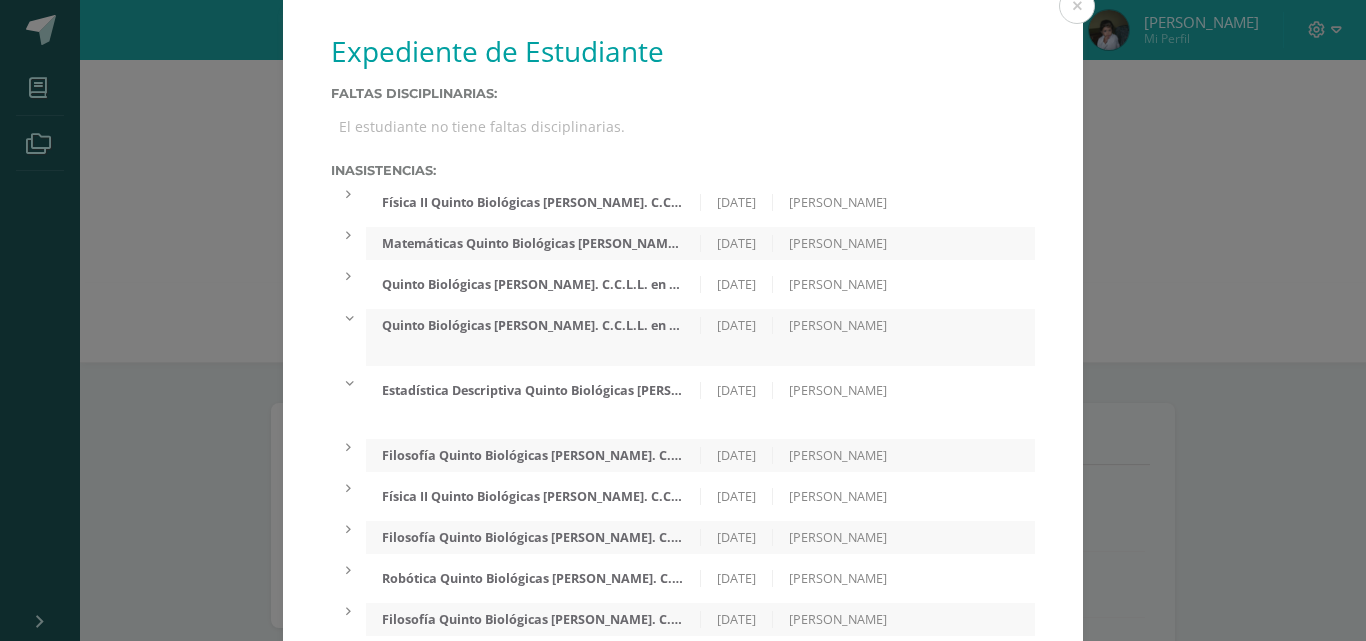 click on "Matemáticas Quinto Biológicas Bach. C.C.L.L.  en Ciencias Biológicas 'B'
10/07/2025
Carlos Rodas" at bounding box center (700, 243) 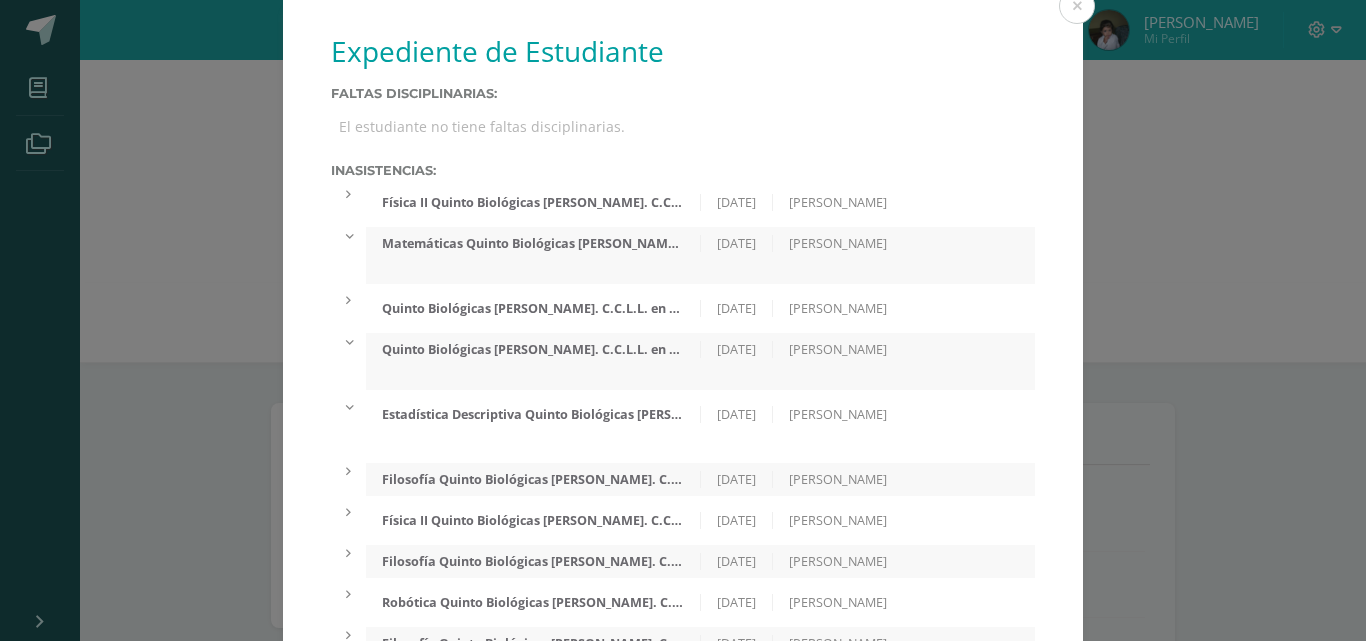 click on "Física II Quinto Biológicas [PERSON_NAME]. C.C.L.L.  en Ciencias Biológicas 'B'" at bounding box center (533, 202) 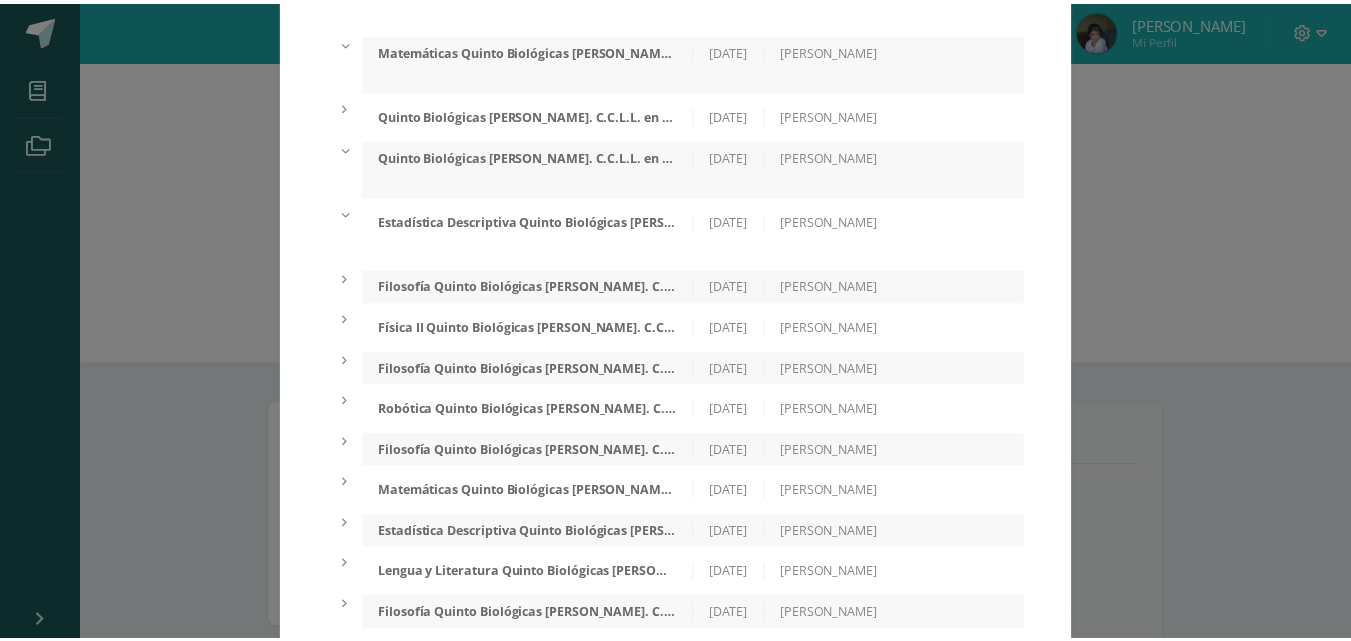scroll, scrollTop: 226, scrollLeft: 0, axis: vertical 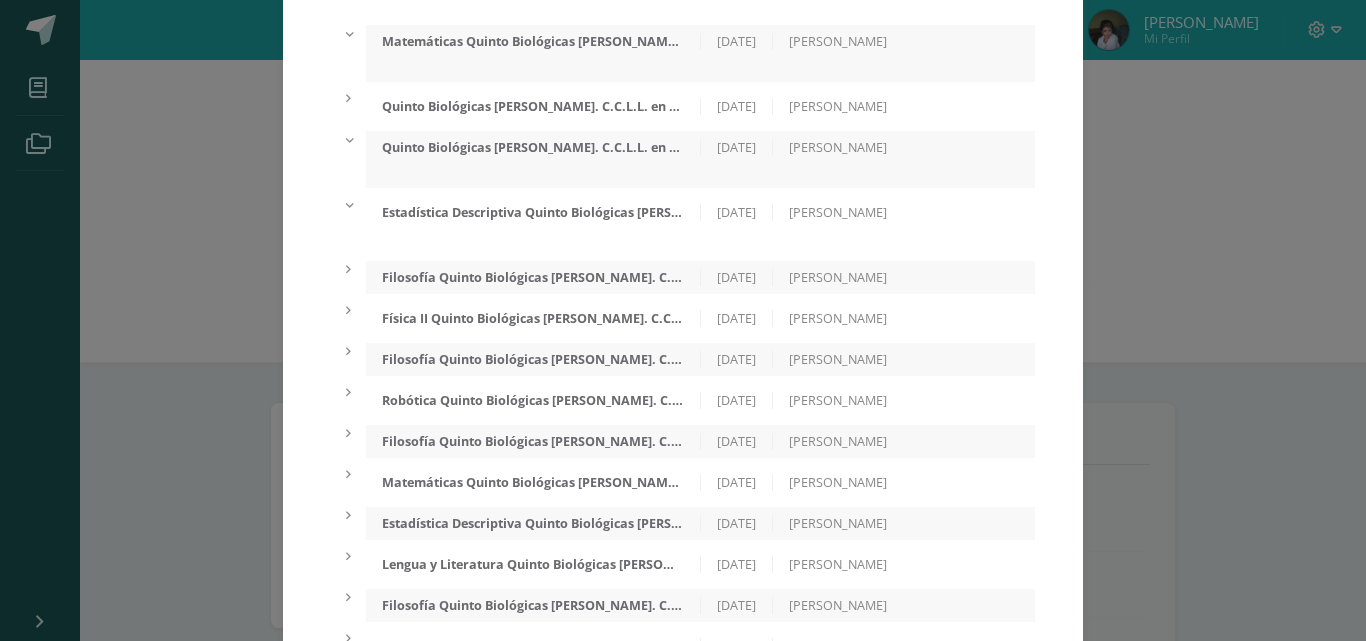 click on "[DATE]" at bounding box center (737, 318) 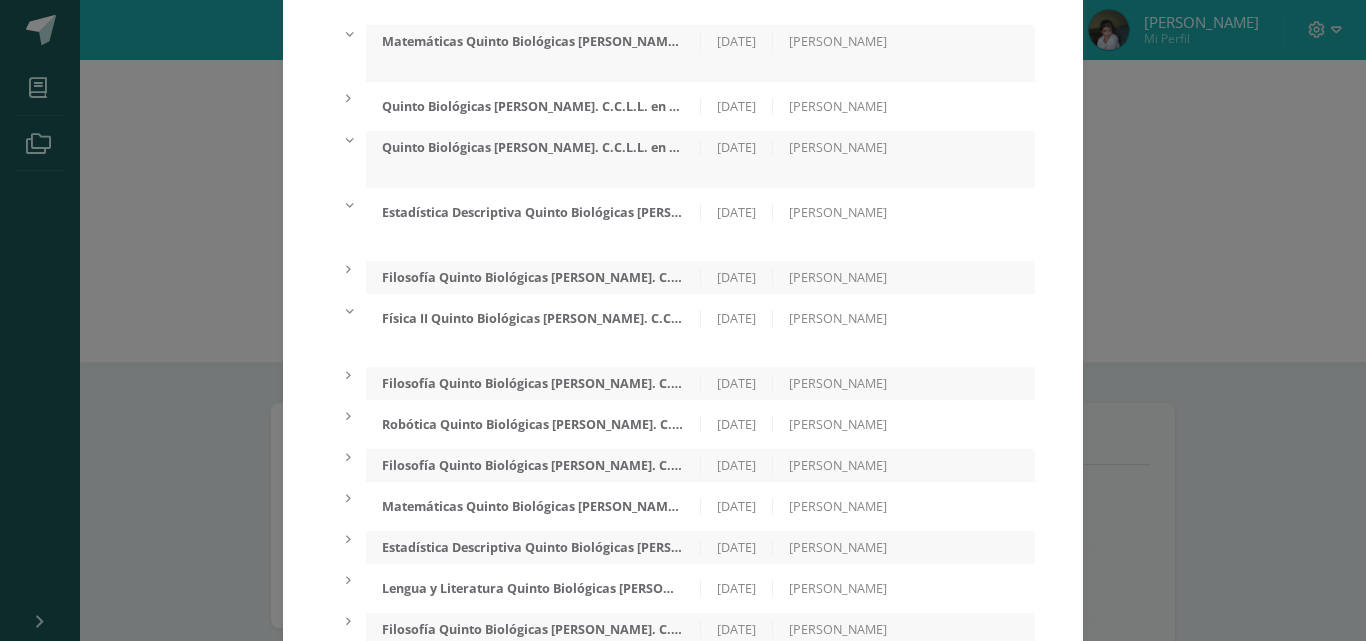 click on "Filosofía Quinto Biológicas Bach. C.C.L.L.  en Ciencias Biológicas 'B'
08/07/2025
Mellany Beltran" at bounding box center (700, 277) 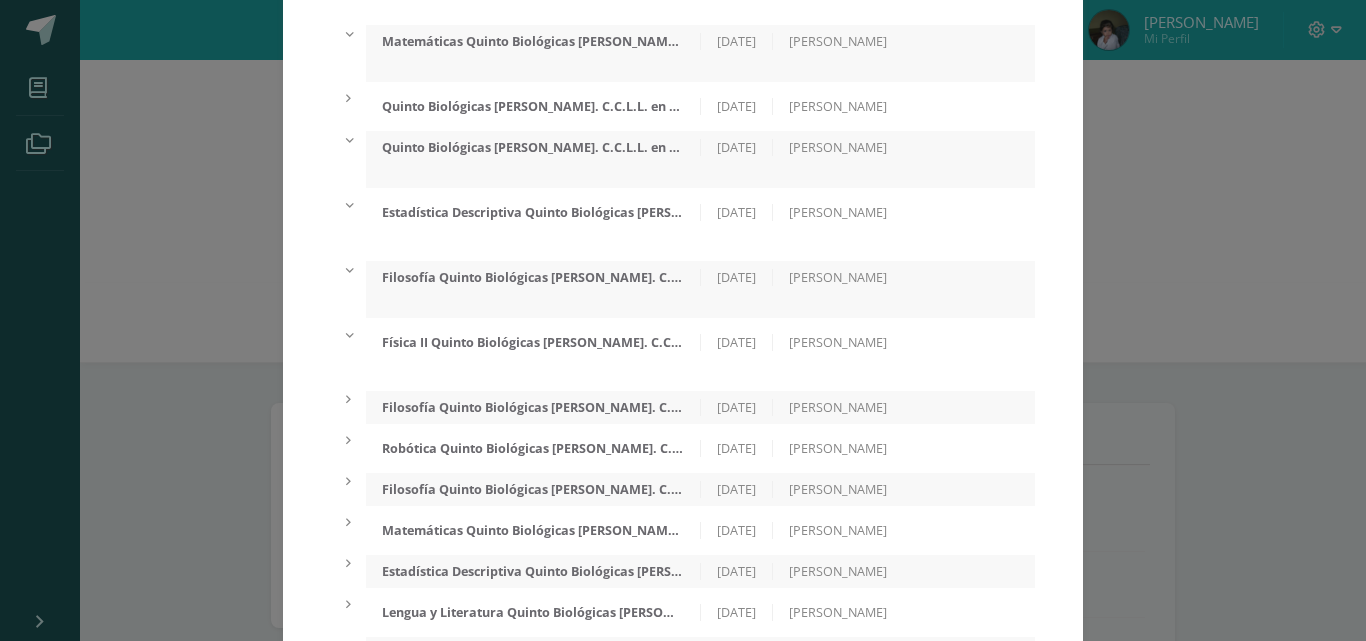 click on "Expediente de Estudiante      Faltas Disciplinarias:
El estudiante no tiene faltas disciplinarias.
Inasistencias: Física II Quinto Biológicas Bach. C.C.L.L.  en Ciencias Biológicas 'B'
10/07/2025
Carlos Rodas Matemáticas Quinto Biológicas Bach. C.C.L.L.  en Ciencias Biológicas 'B'
10/07/2025
Carlos Rodas Quinto Biológicas Bach. C.C.L.L.  en Ciencias Biológicas Grupo LEVEL 5 B
10/07/2025
Mishelle  Quinto Biológicas Bach. C.C.L.L.  en Ciencias Biológicas Grupo LEVEL 5 B
08/07/2025
Mishelle  Estadística Descriptiva Quinto Biológicas Bach. C.C.L.L.  en Ciencias Biológicas 'B'
08/07/2025
Carlos Valenzuela Mellany Beltran Carlos Rodas Mellany Beltran Mishelle" at bounding box center (683, 468) 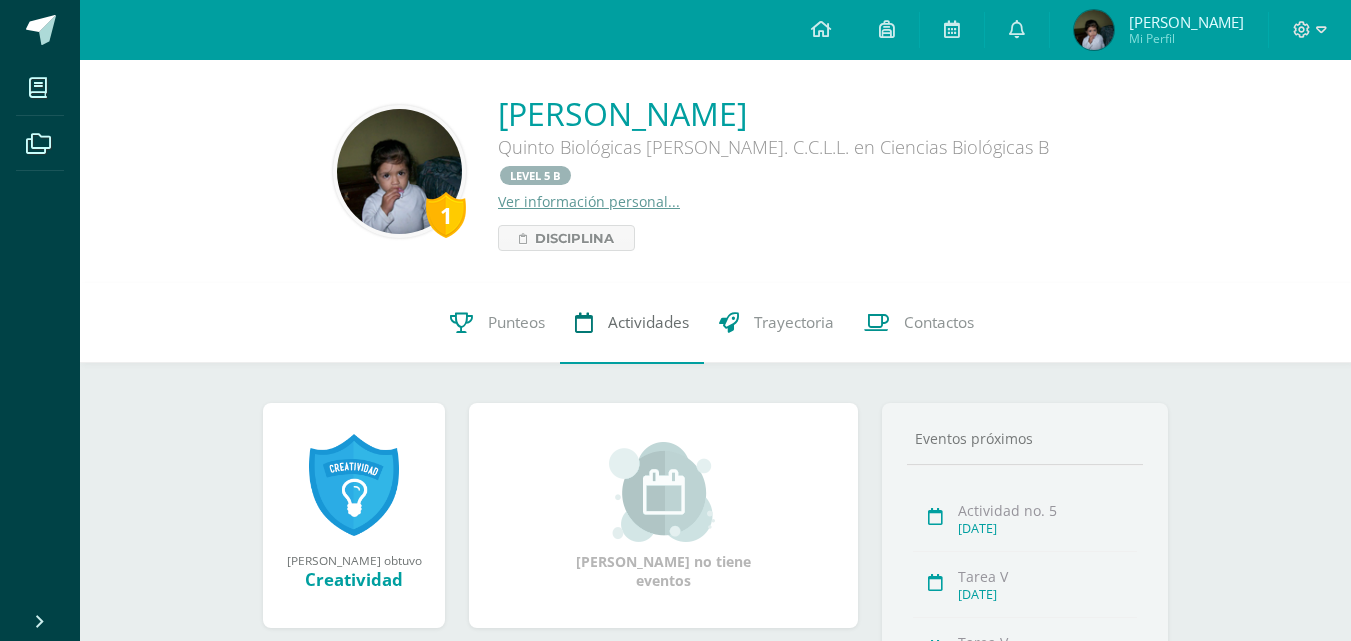 click on "Actividades" at bounding box center (648, 323) 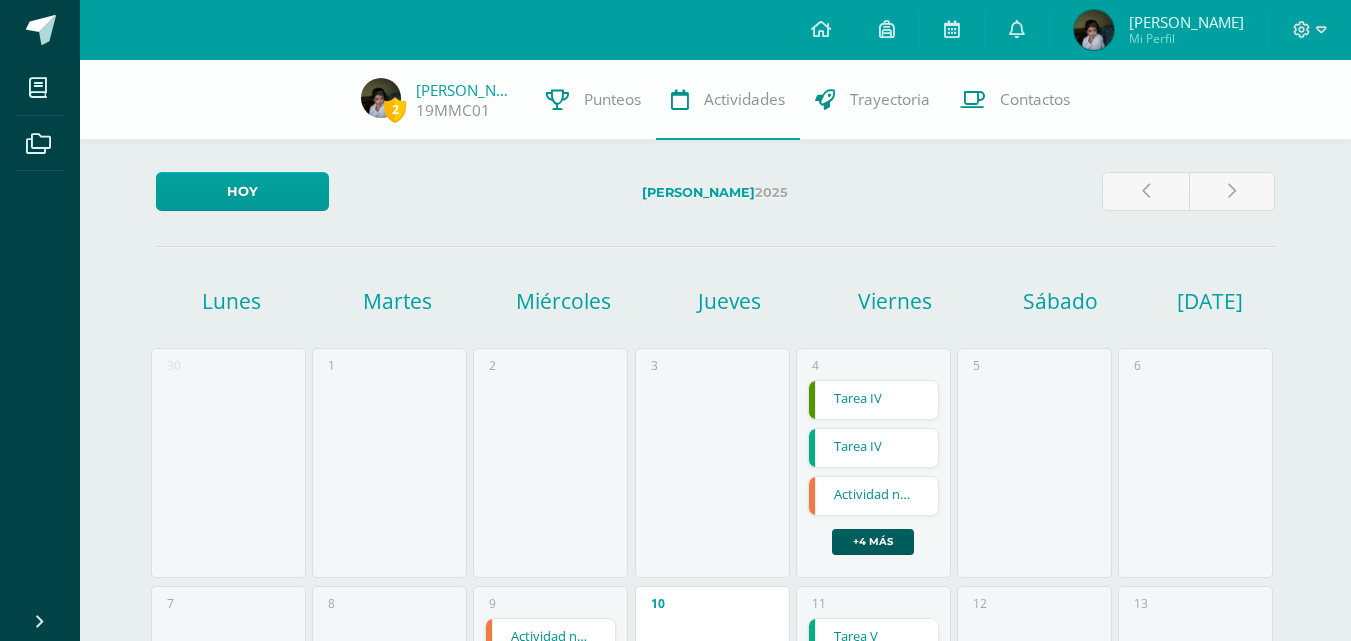 scroll, scrollTop: 0, scrollLeft: 0, axis: both 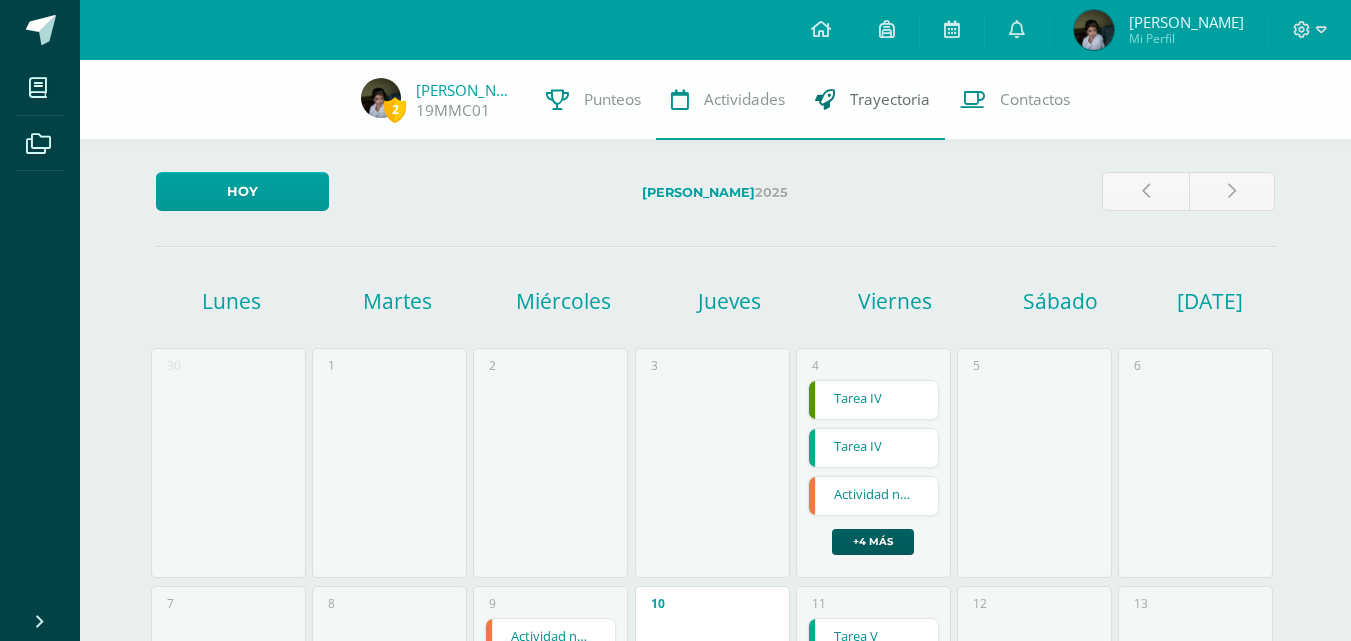 click on "Trayectoria" at bounding box center (872, 100) 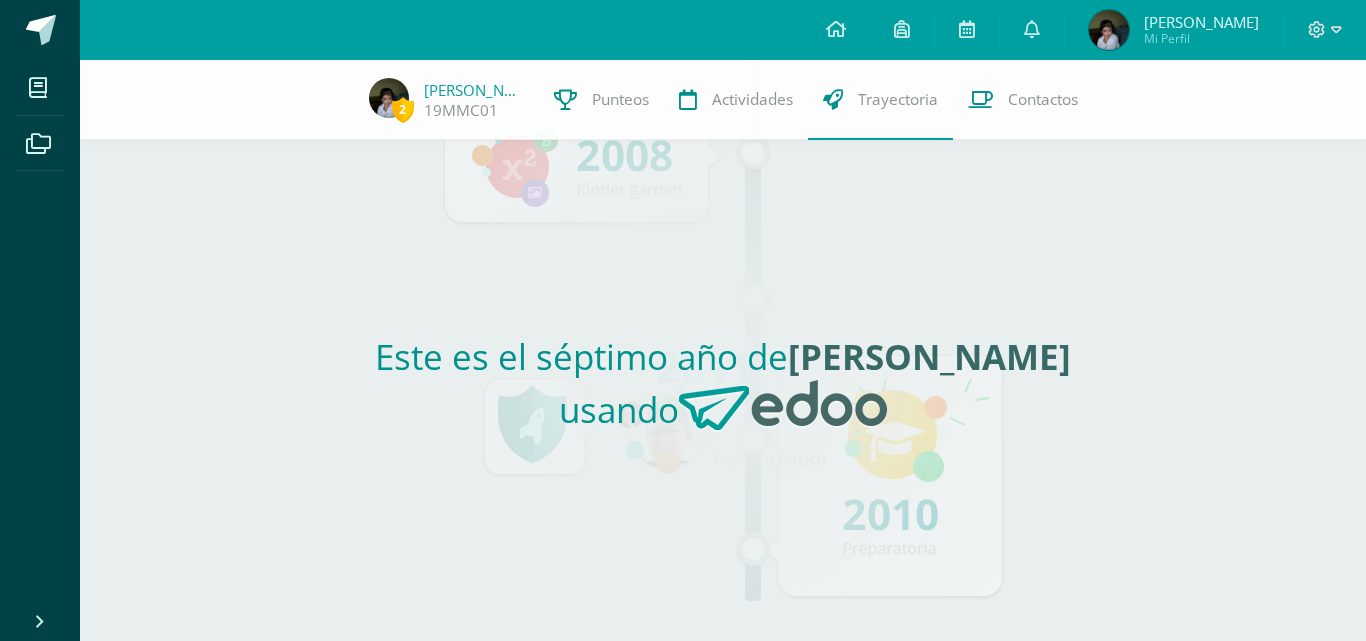 scroll, scrollTop: 0, scrollLeft: 0, axis: both 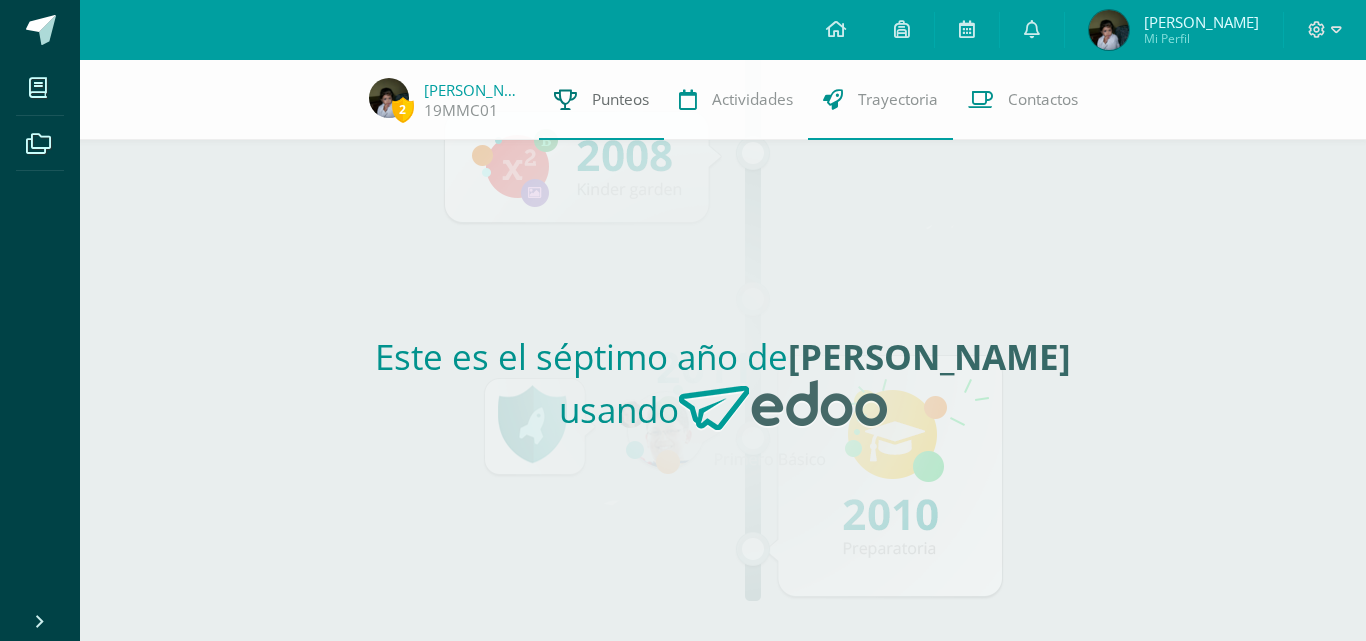 click on "Punteos" at bounding box center (601, 100) 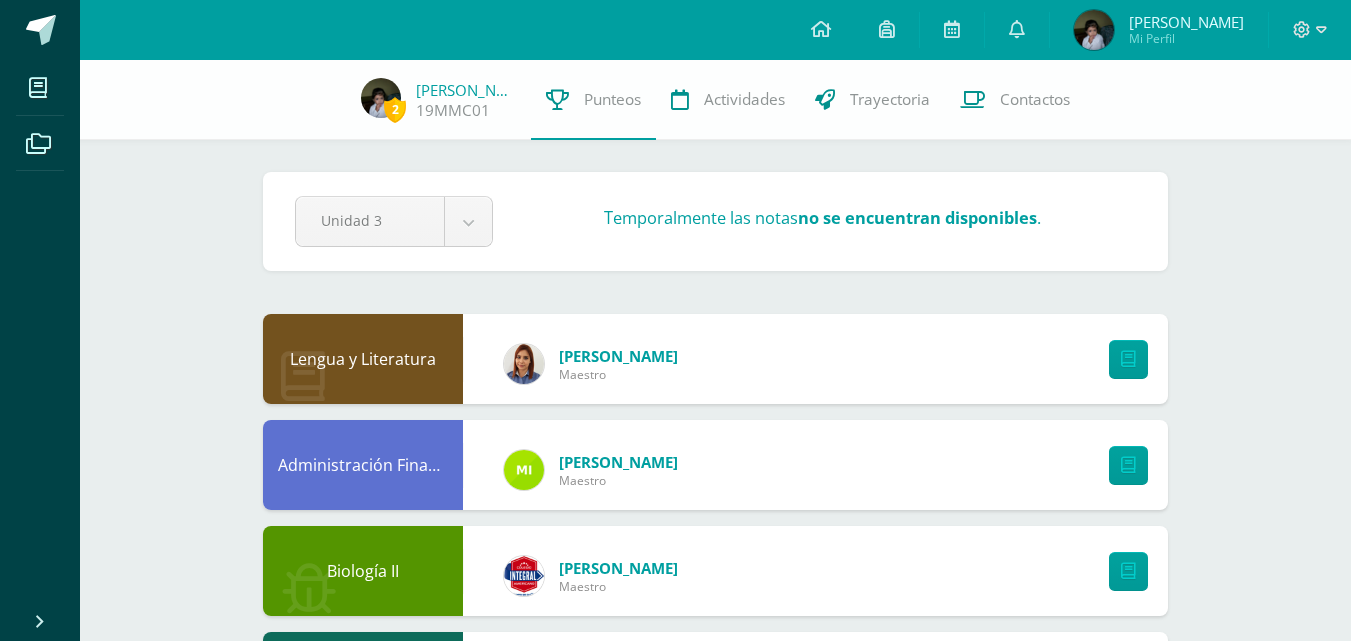 scroll, scrollTop: 0, scrollLeft: 0, axis: both 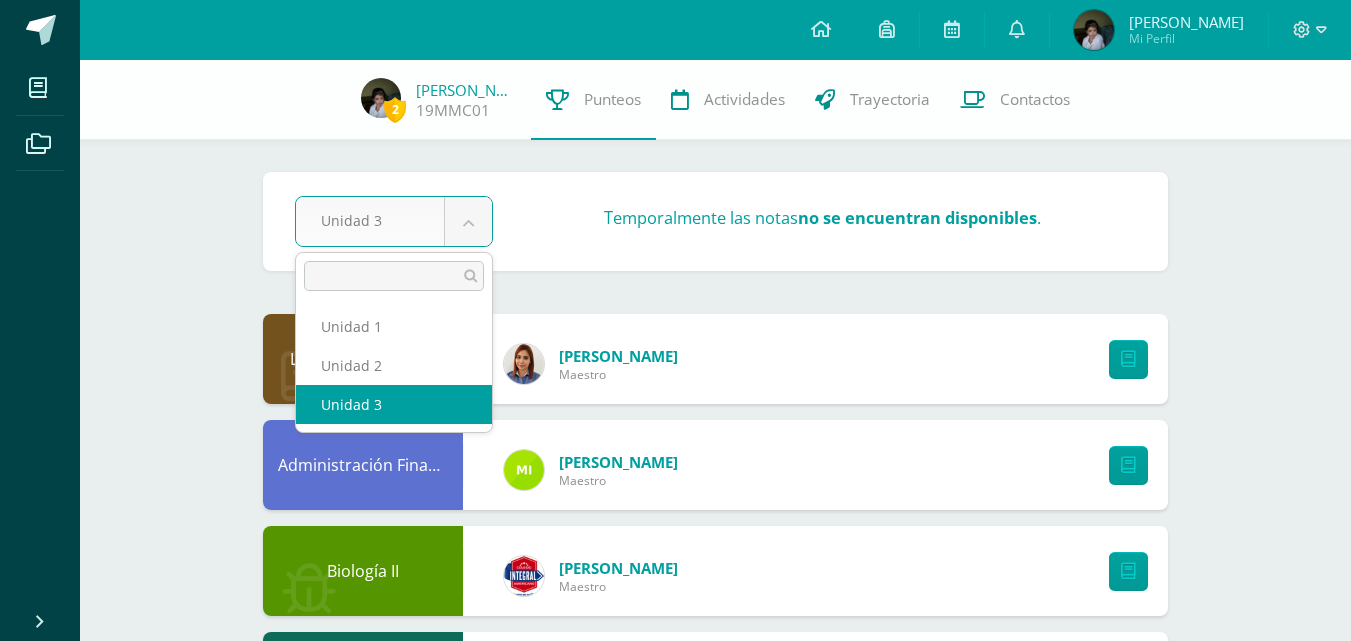 click on "Mis cursos Archivos Cerrar panel
Administración Financiera
Quinto Biológicas
Bach. C.C.L.L.  en Ciencias Biológicas
"B"
Biología II
Quinto Biológicas
Bach. C.C.L.L.  en Ciencias Biológicas
"B"
Ciencias Sociales y Formación Ciudadana II
Quinto Biológicas
Bach. C.C.L.L.  en Ciencias Biológicas
"B"
Diplomado en Medicina
Quinto Biológicas
Bach. C.C.L.L.  en Ciencias Biológicas
"B"
Estadística Descriptiva" at bounding box center (675, 911) 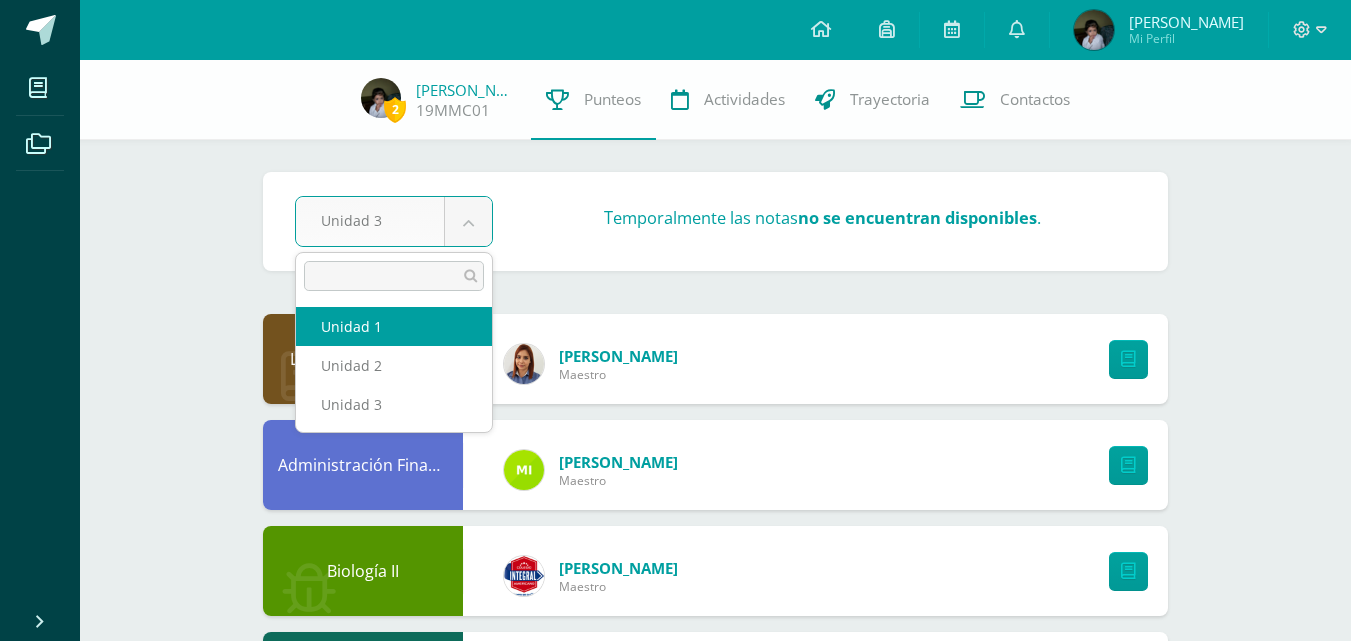 select on "Unidad 1" 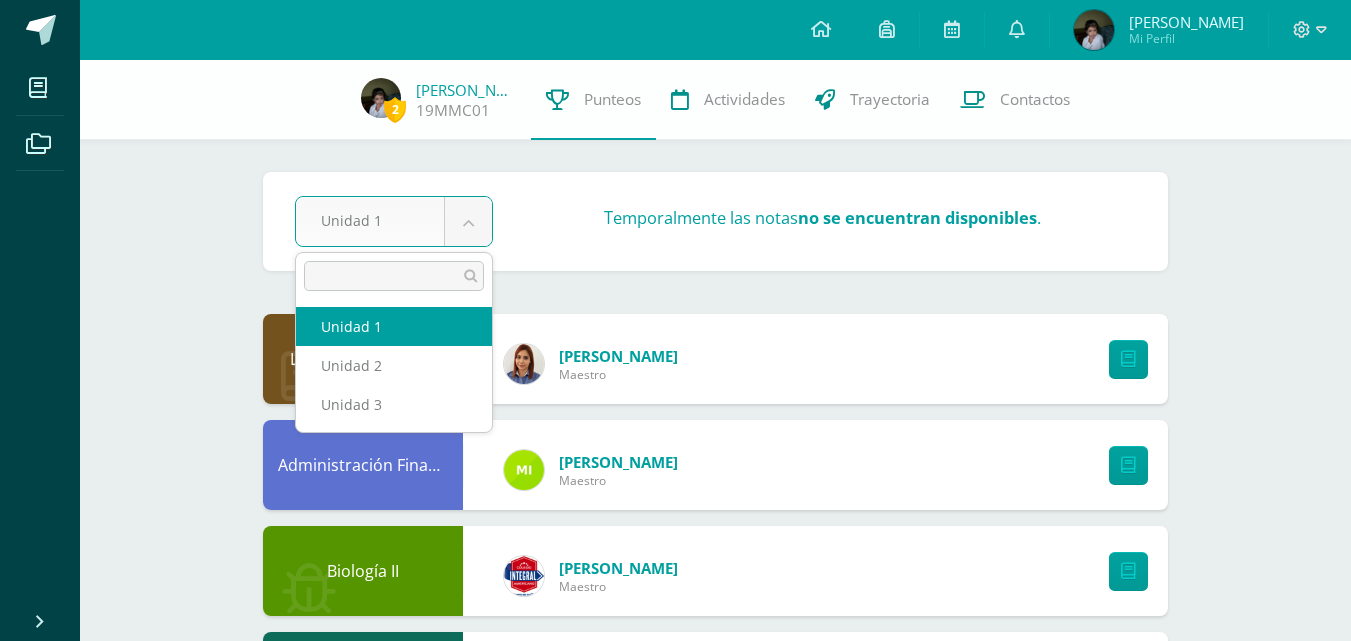 click on "Mis cursos Archivos Cerrar panel
Administración Financiera
Quinto Biológicas
Bach. C.C.L.L.  en Ciencias Biológicas
"B"
Biología II
Quinto Biológicas
Bach. C.C.L.L.  en Ciencias Biológicas
"B"
Ciencias Sociales y Formación Ciudadana II
Quinto Biológicas
Bach. C.C.L.L.  en Ciencias Biológicas
"B"
Diplomado en Medicina
Quinto Biológicas
Bach. C.C.L.L.  en Ciencias Biológicas
"B"
Estadística Descriptiva" at bounding box center [675, 911] 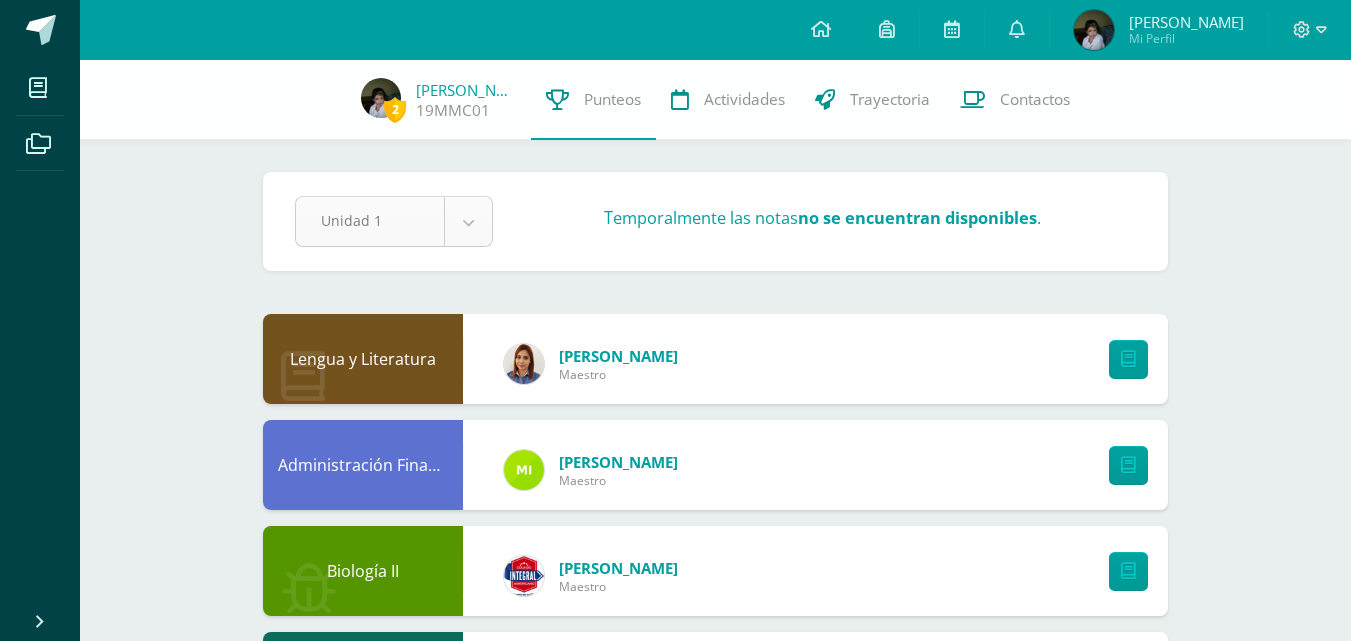 scroll, scrollTop: 0, scrollLeft: 0, axis: both 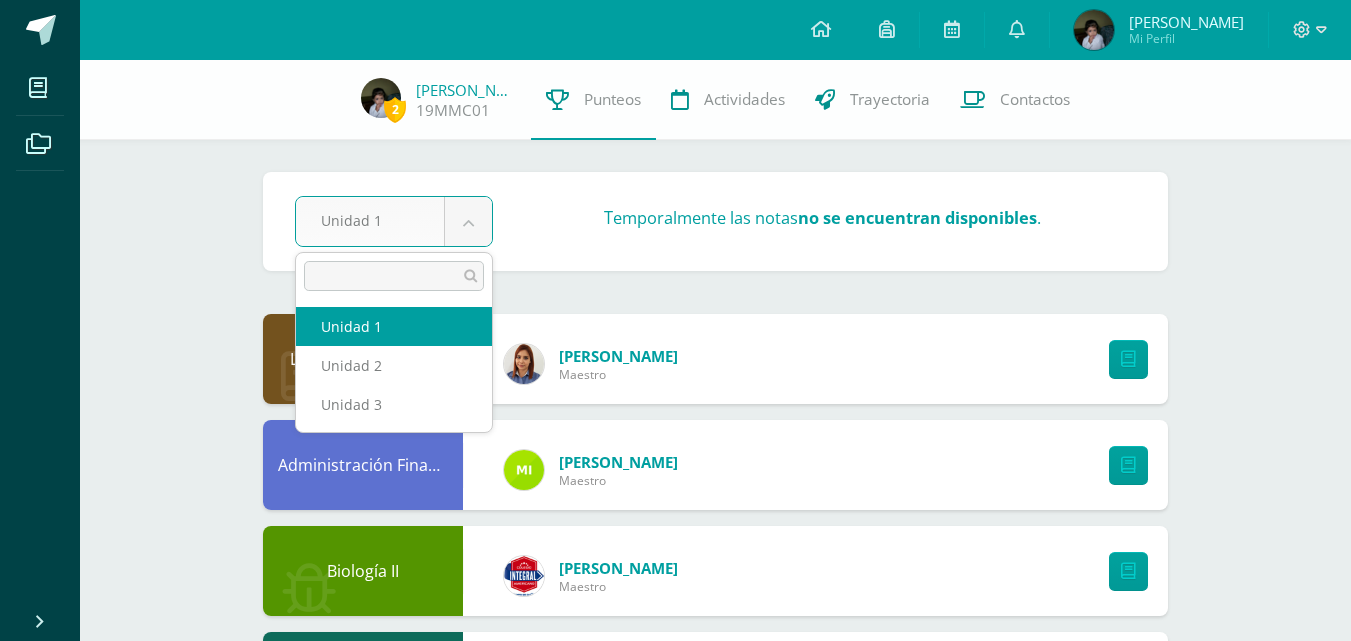 click on "Mis cursos Archivos Cerrar panel
Administración Financiera
Quinto Biológicas
[PERSON_NAME]. C.C.L.L.  en Ciencias Biológicas
"B"
Biología II
Quinto Biológicas
[PERSON_NAME]. C.C.L.L.  en Ciencias Biológicas
"B"
Ciencias Sociales y Formación Ciudadana II
Quinto Biológicas
[PERSON_NAME]. C.C.L.L.  en Ciencias Biológicas
"B"
Diplomado en Medicina
Quinto Biológicas
[PERSON_NAME]. C.C.L.L.  en Ciencias Biológicas
"B"
Estadística Descriptiva" at bounding box center (675, 911) 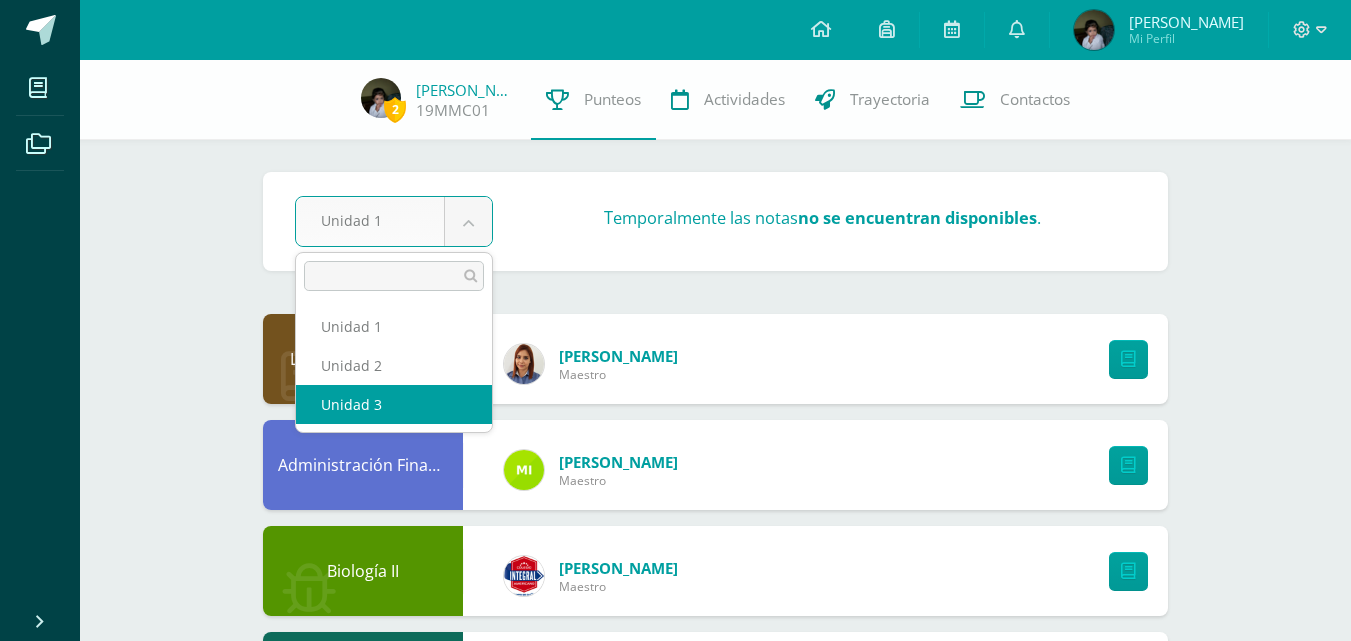 select on "Unidad 3" 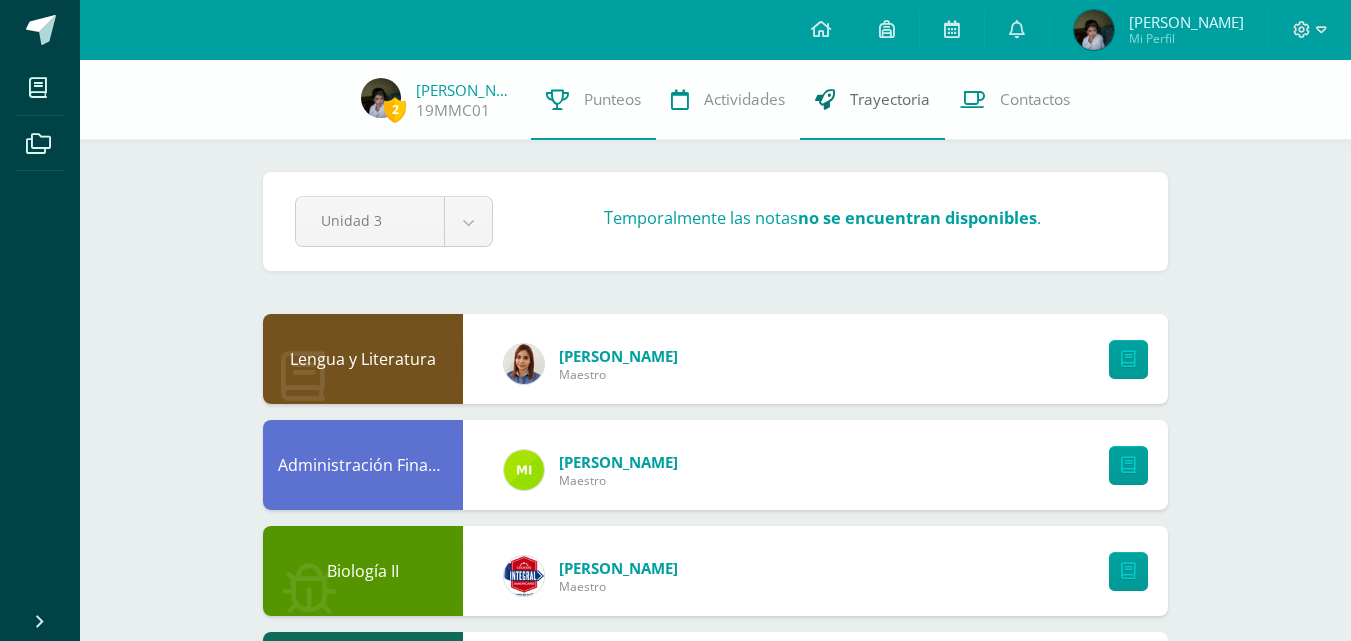 click on "Trayectoria" at bounding box center [890, 99] 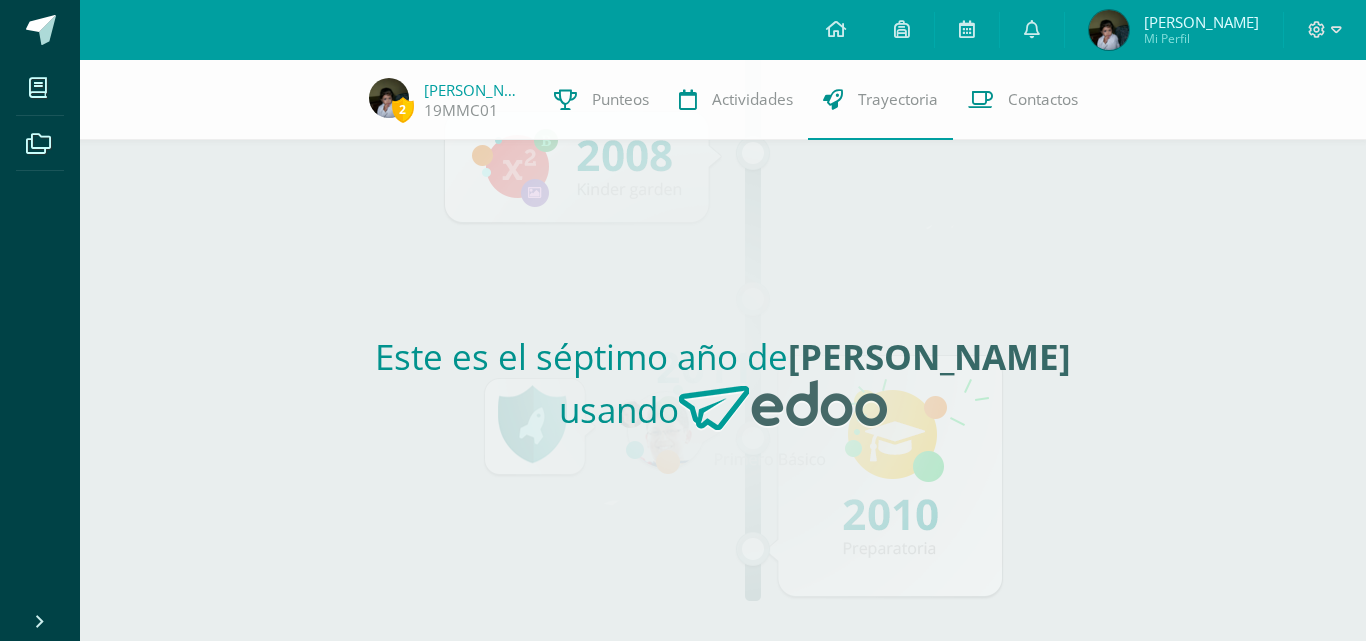 scroll, scrollTop: 0, scrollLeft: 0, axis: both 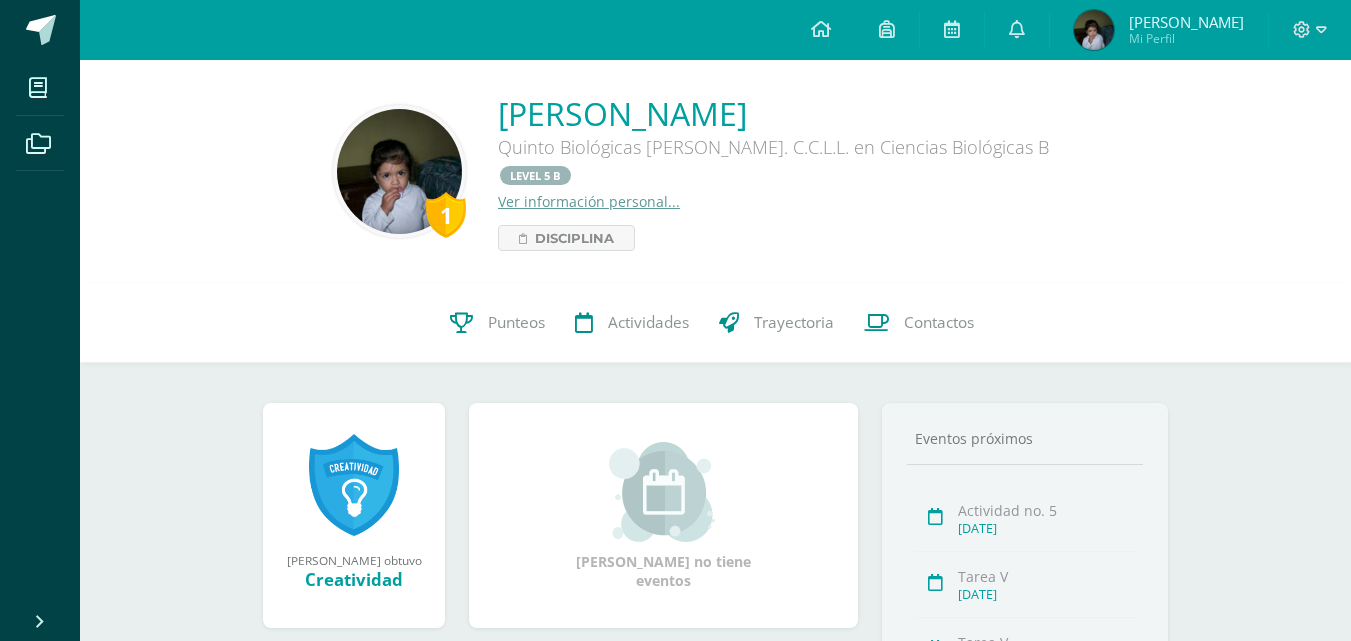 click on "LEVEL 5 B" at bounding box center [535, 175] 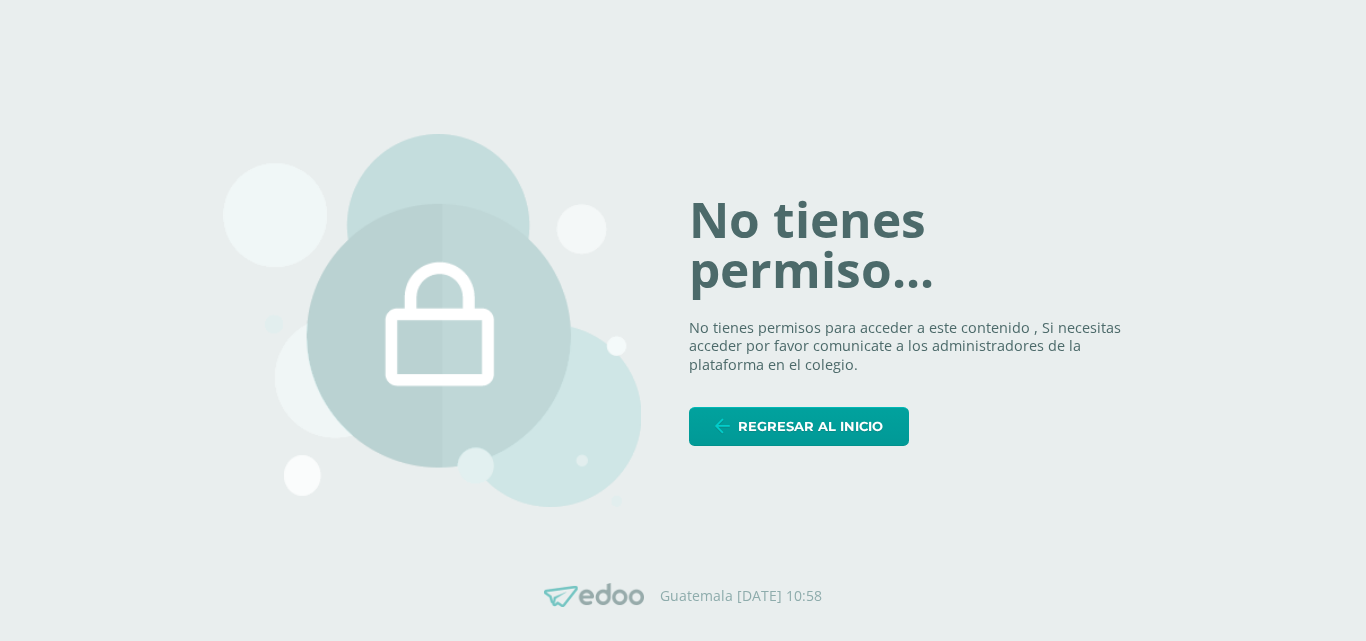 scroll, scrollTop: 0, scrollLeft: 0, axis: both 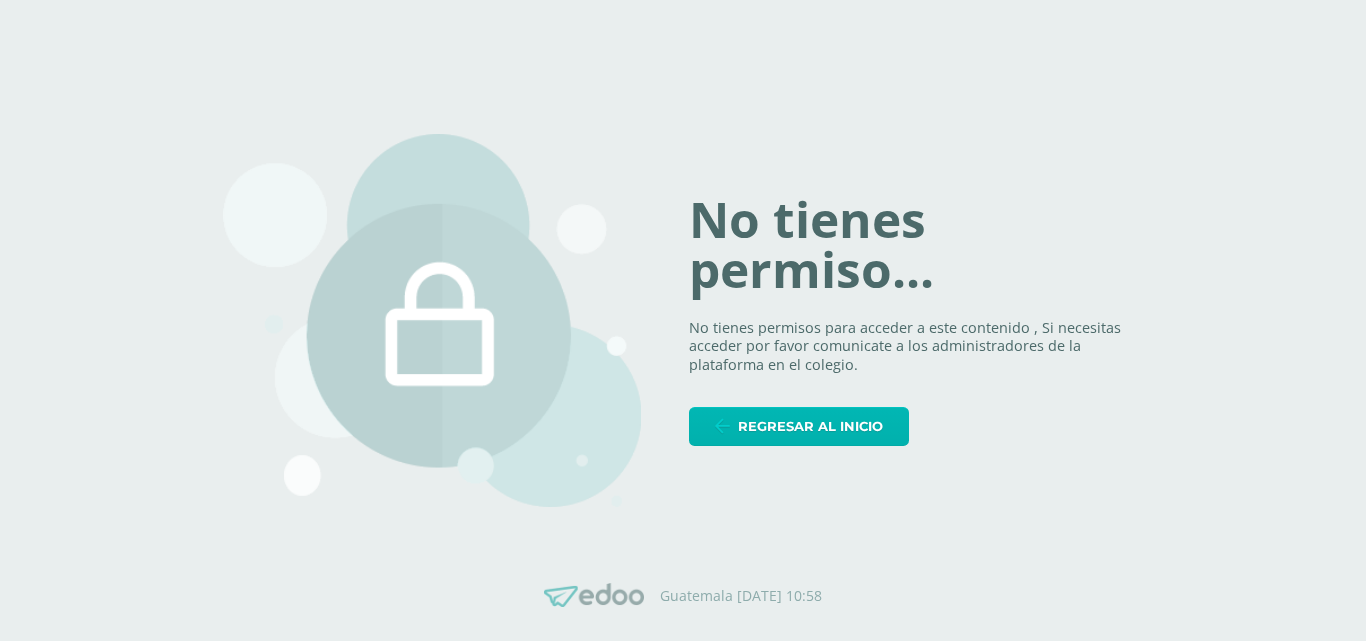 click on "Regresar al inicio" at bounding box center (810, 426) 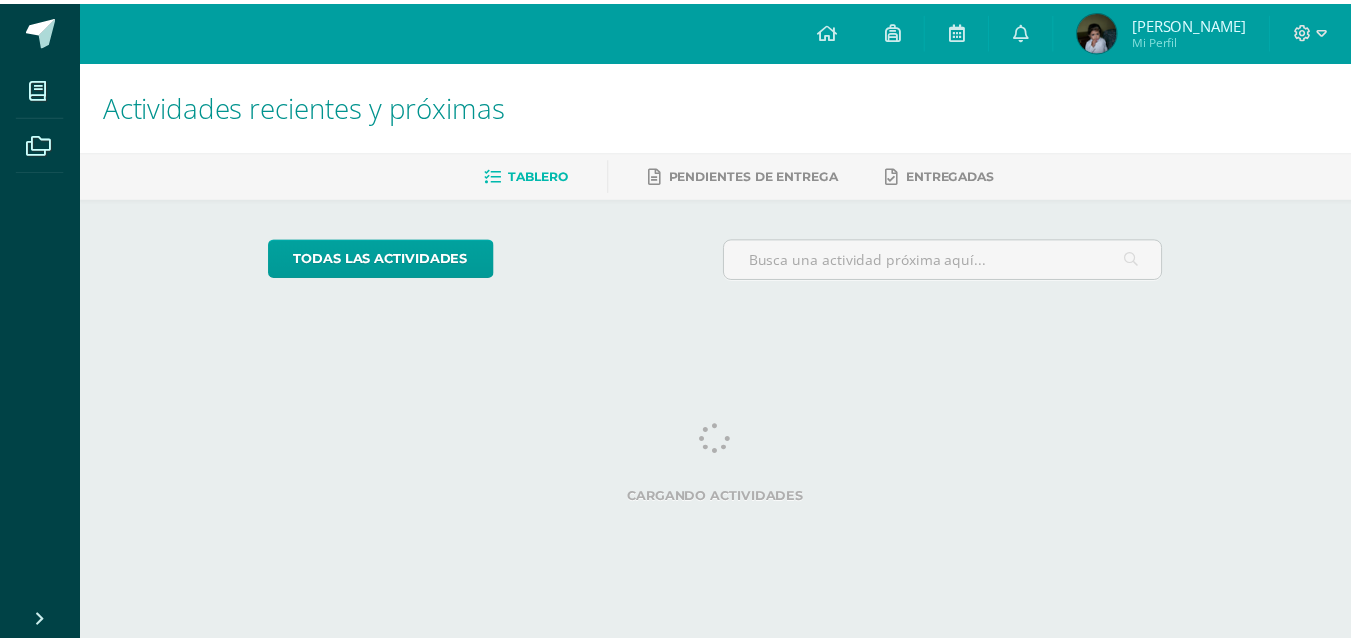 scroll, scrollTop: 0, scrollLeft: 0, axis: both 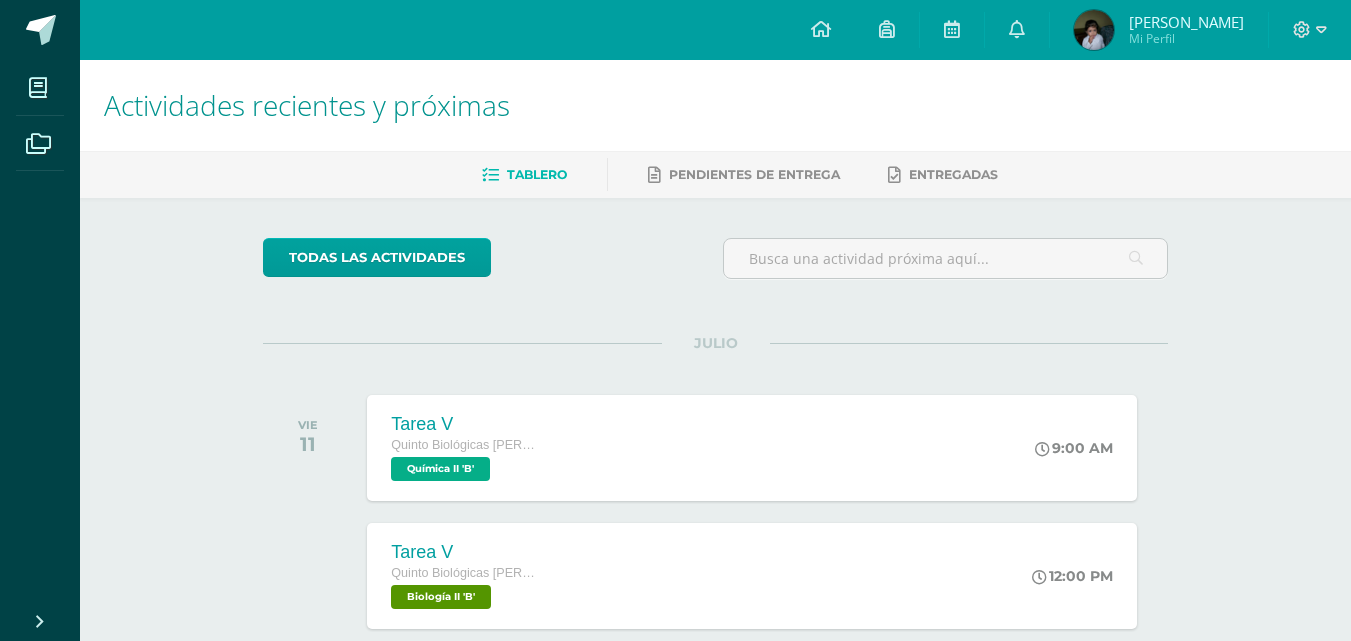 click on "Mi Perfil" at bounding box center (1186, 38) 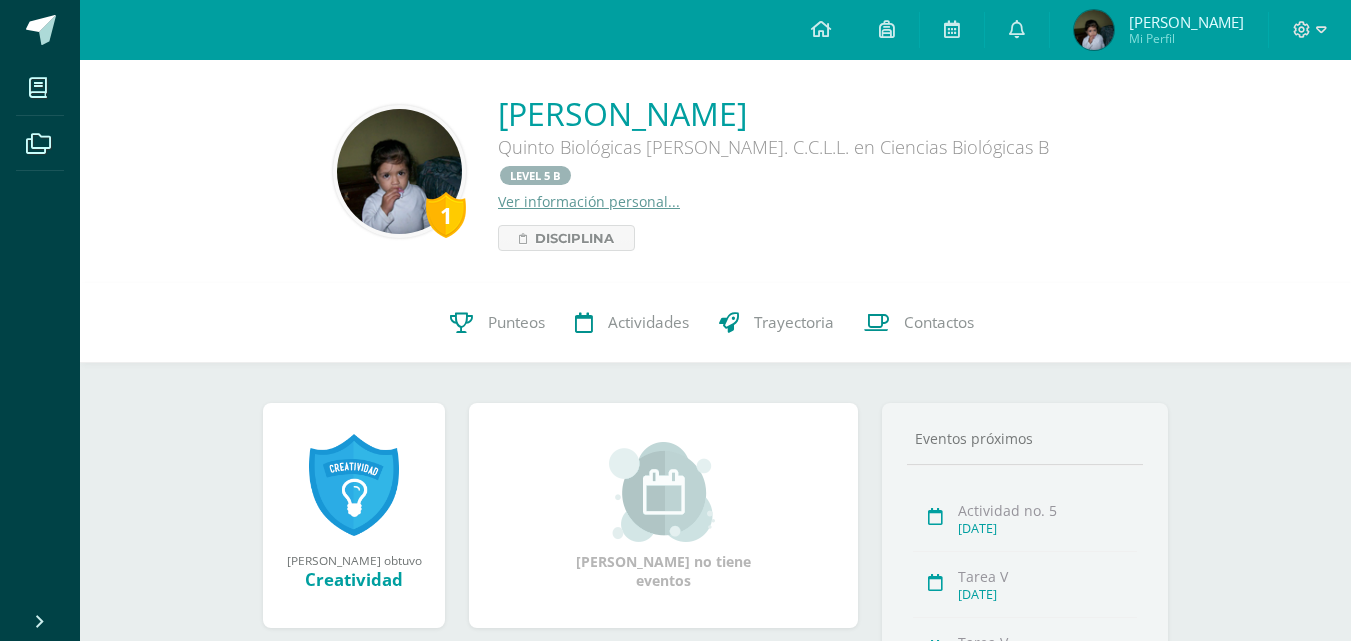scroll, scrollTop: 0, scrollLeft: 0, axis: both 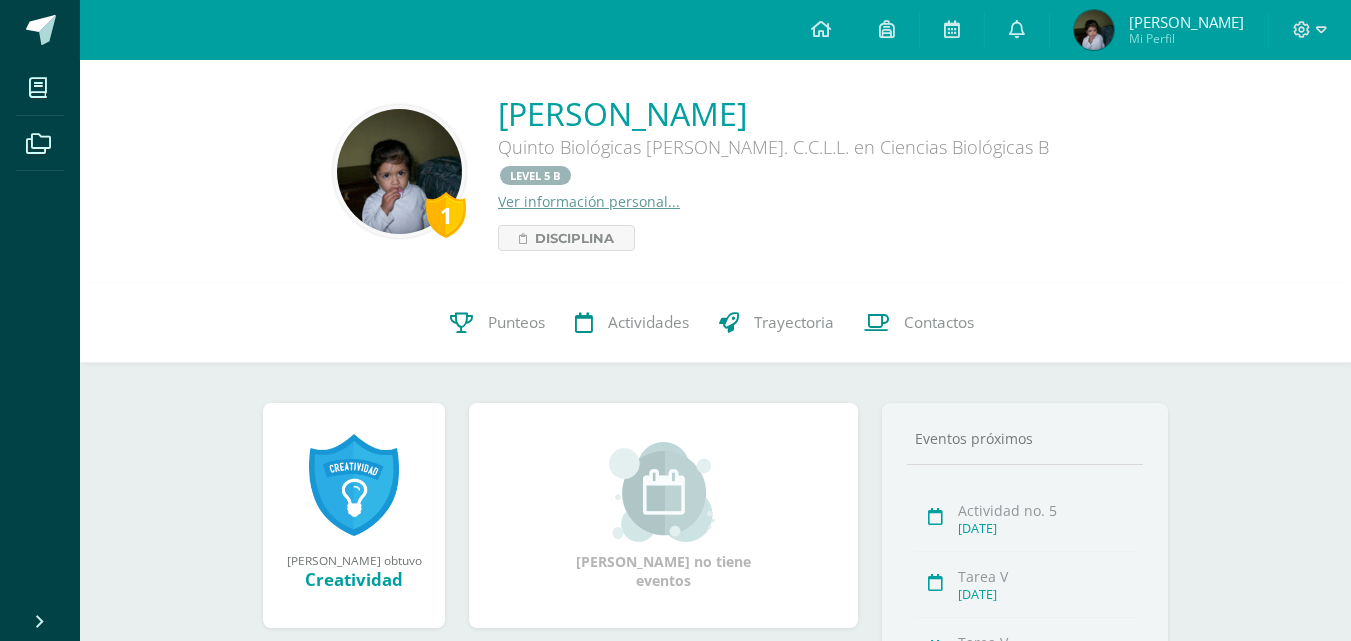 click on "Ver información personal..." at bounding box center [589, 201] 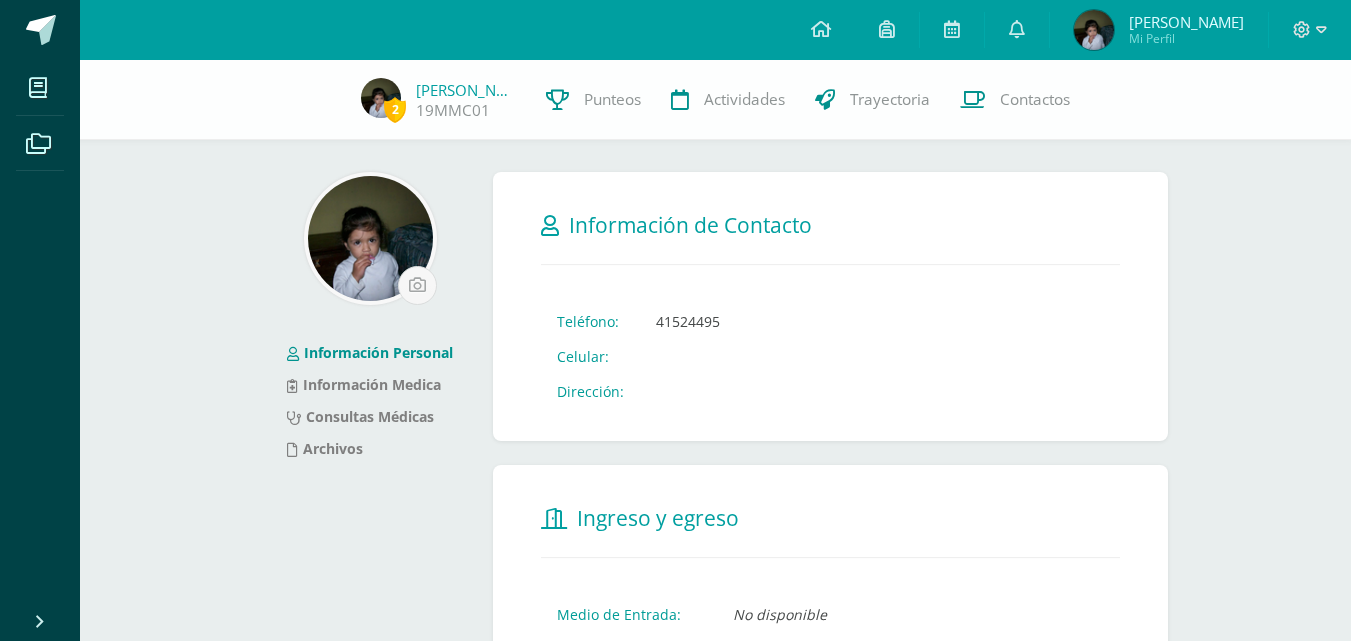 scroll, scrollTop: 0, scrollLeft: 0, axis: both 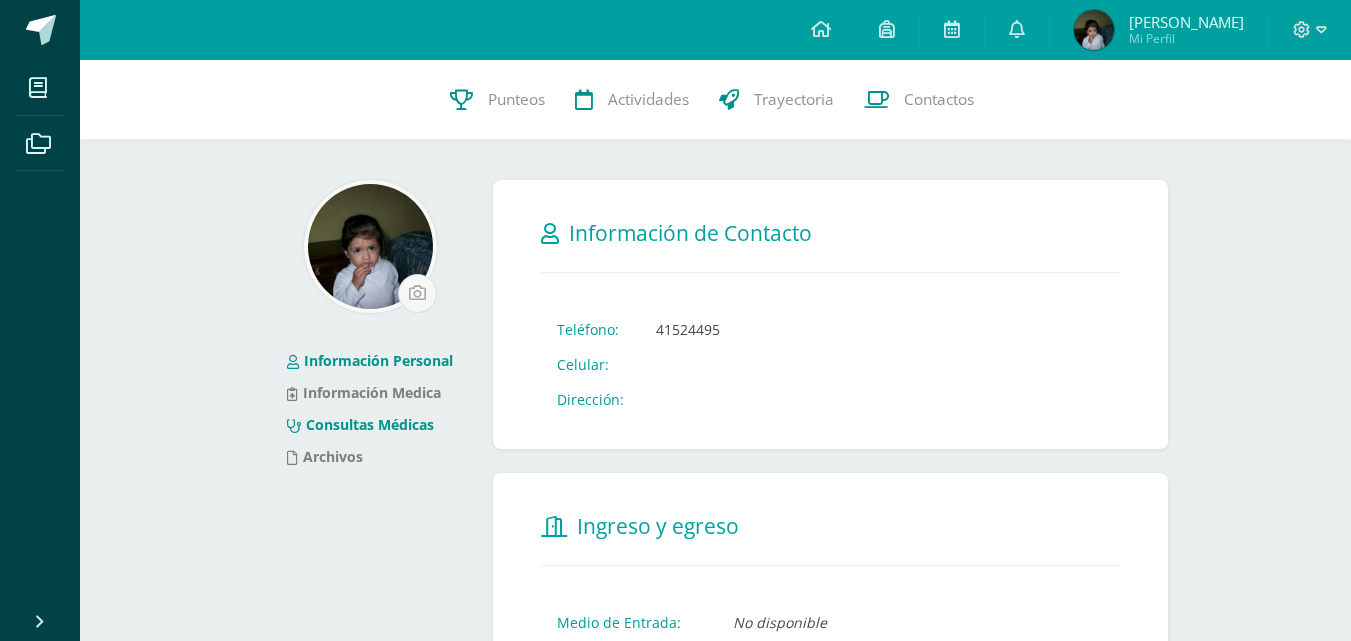 click on "Consultas Médicas" at bounding box center [360, 424] 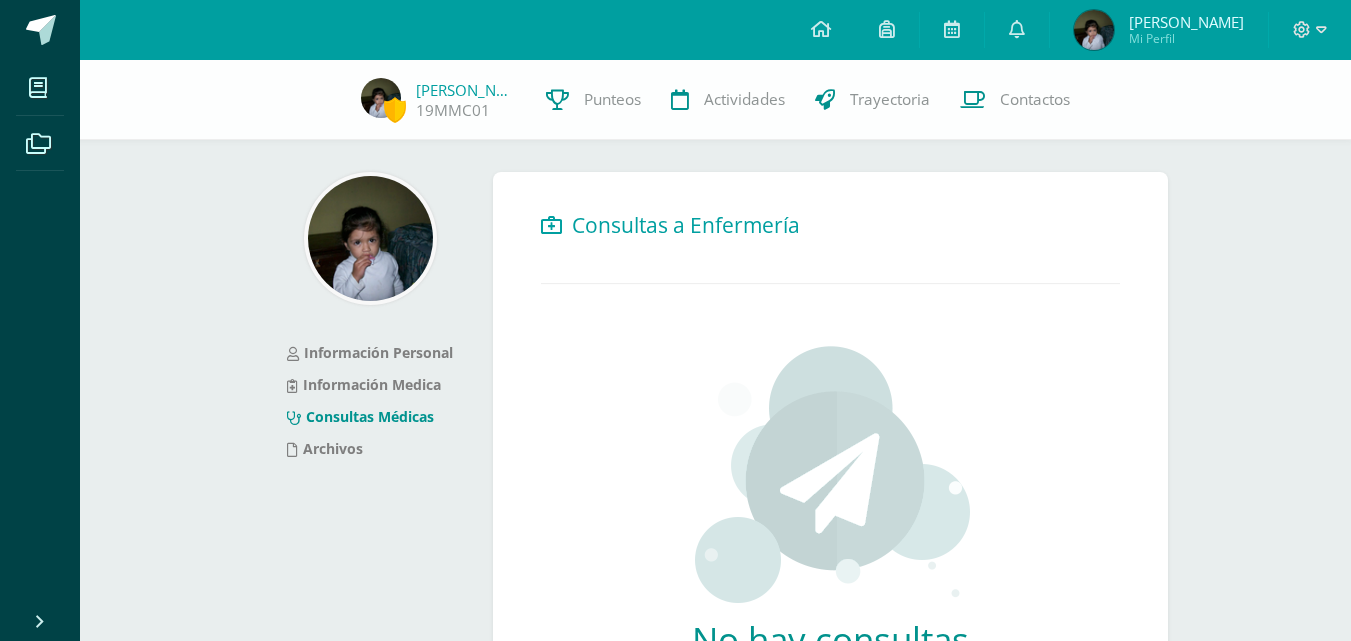 scroll, scrollTop: 0, scrollLeft: 0, axis: both 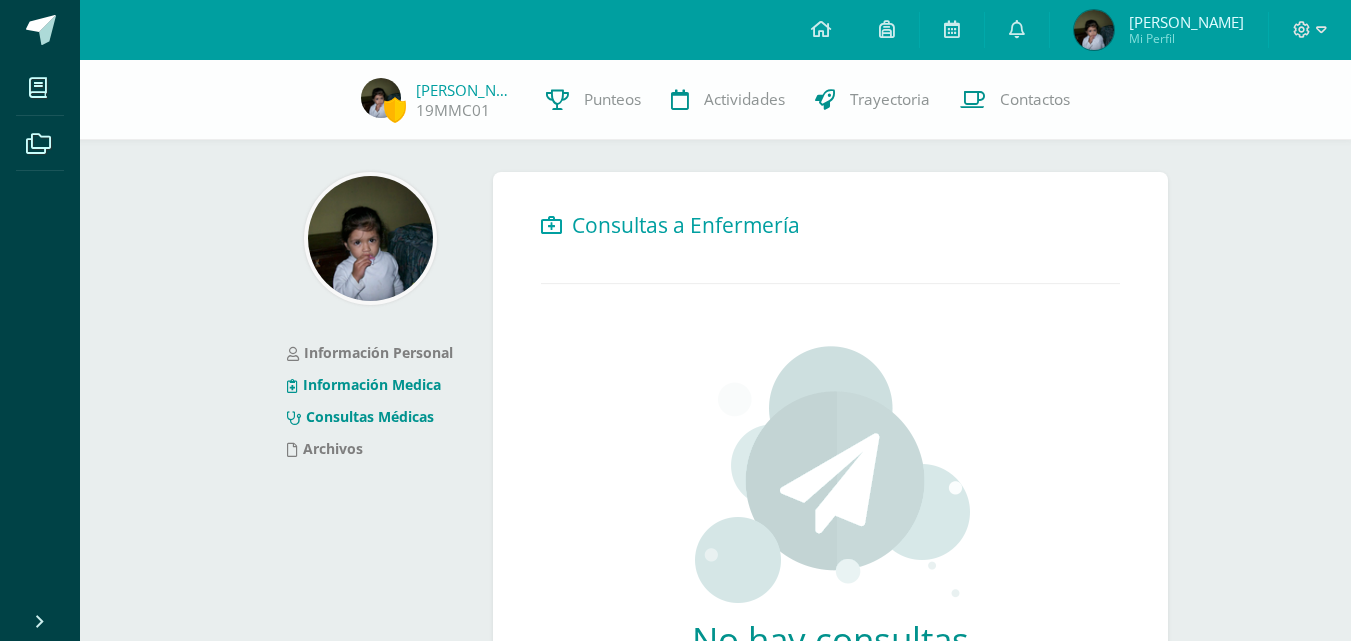 click on "Información Medica" at bounding box center (364, 384) 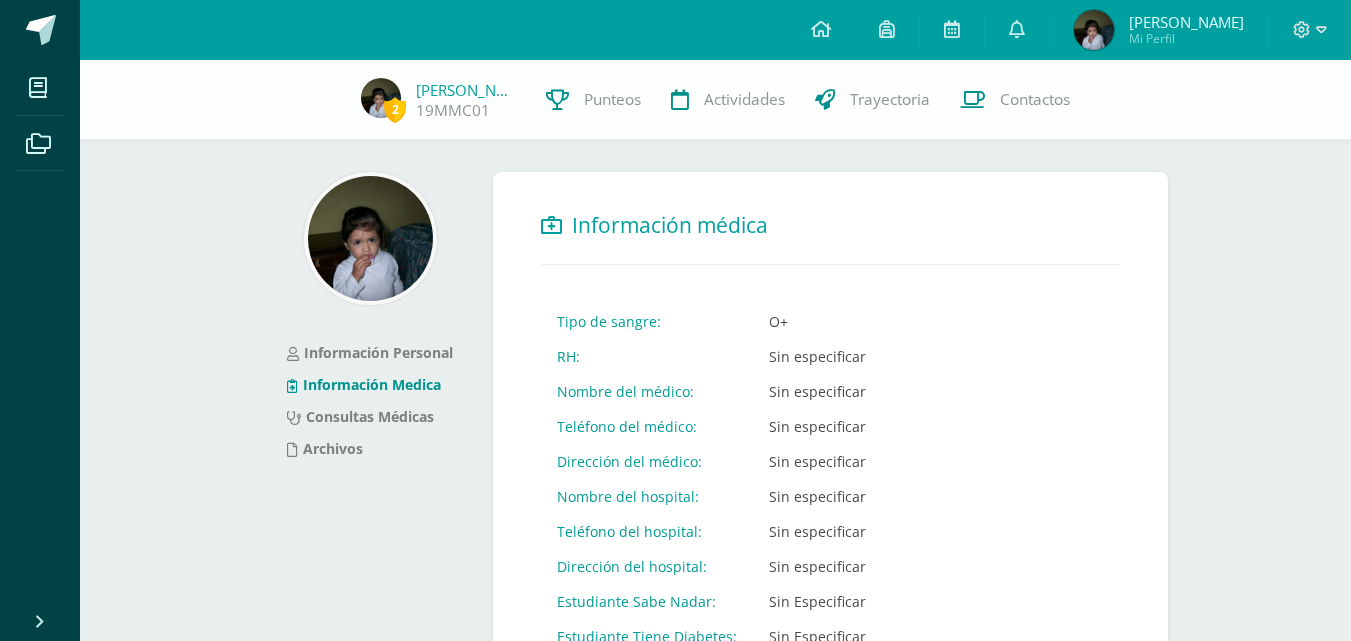 scroll, scrollTop: 0, scrollLeft: 0, axis: both 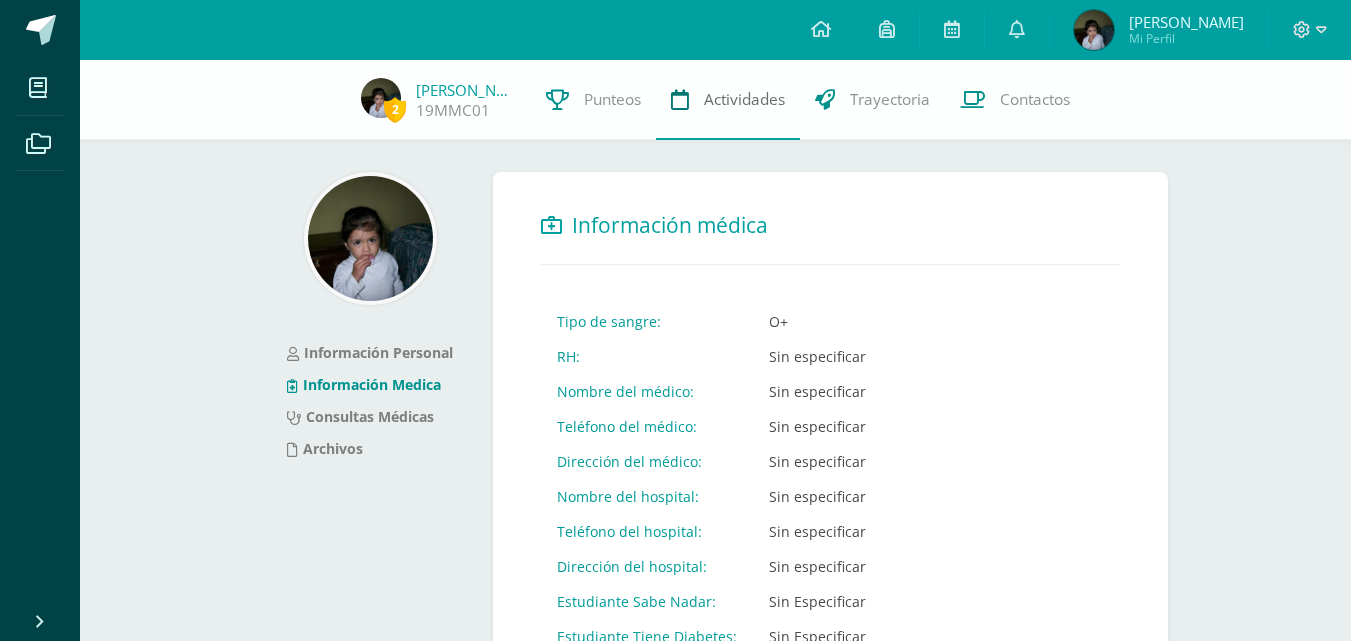 click on "Actividades" at bounding box center (744, 99) 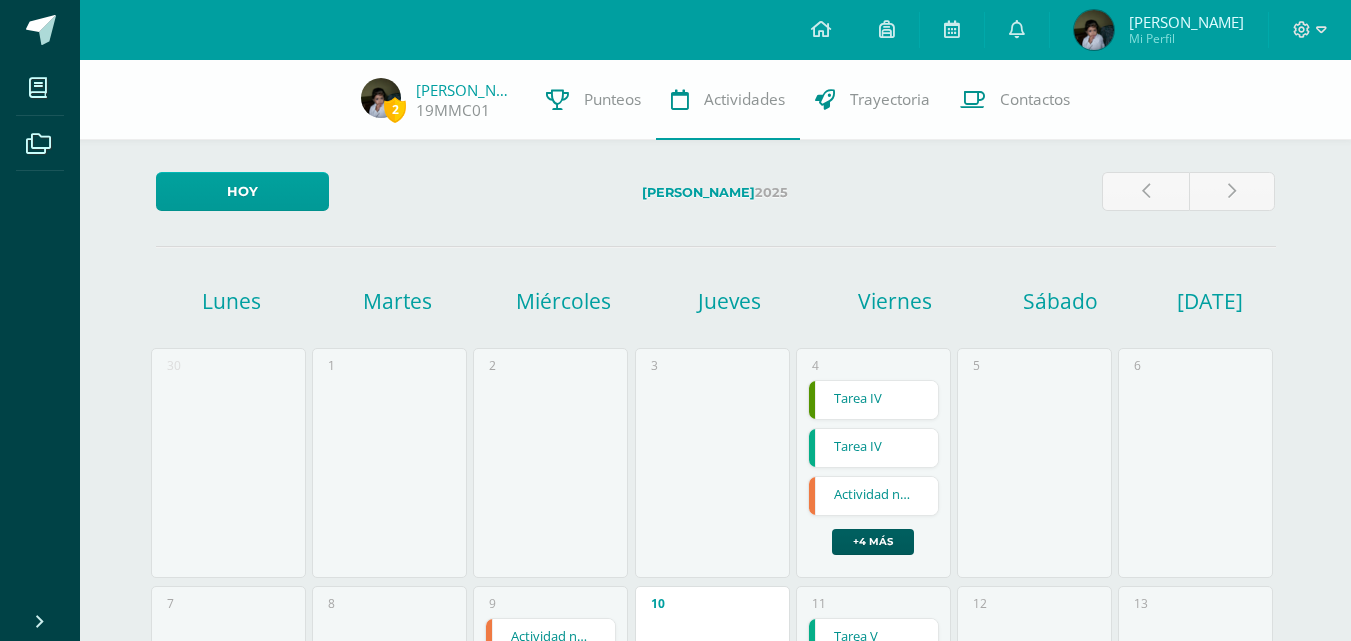 scroll, scrollTop: 0, scrollLeft: 0, axis: both 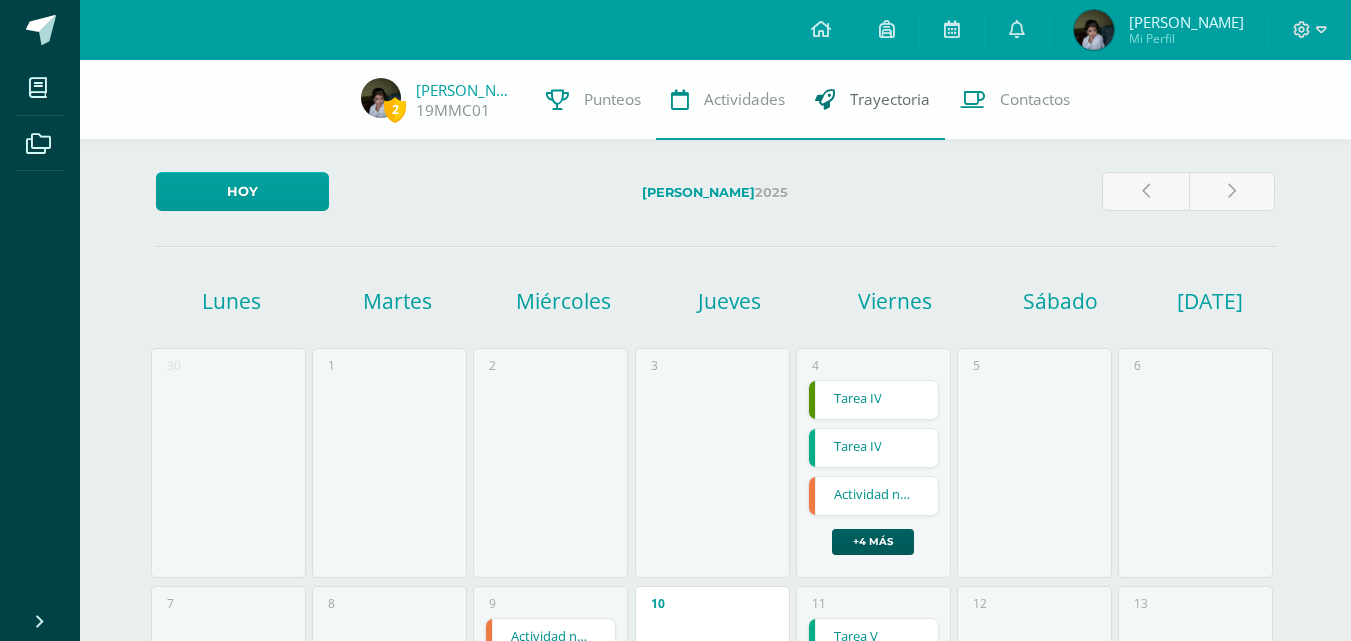 click on "Trayectoria" at bounding box center [872, 100] 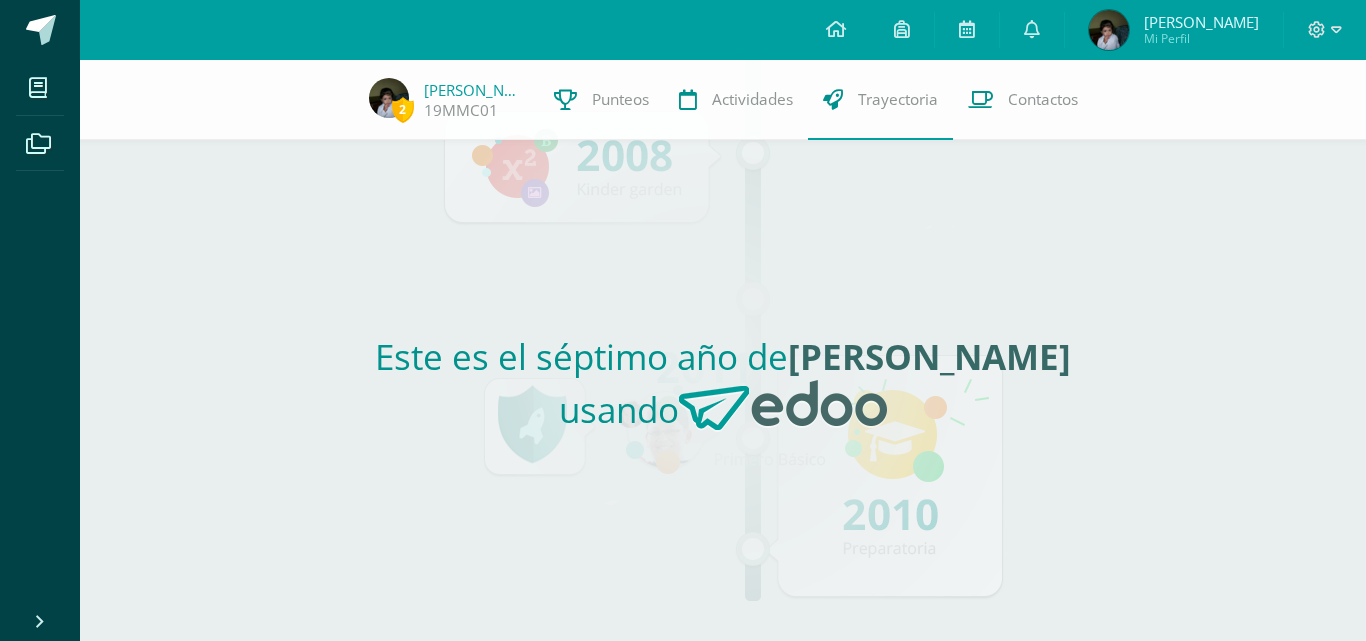 scroll, scrollTop: 0, scrollLeft: 0, axis: both 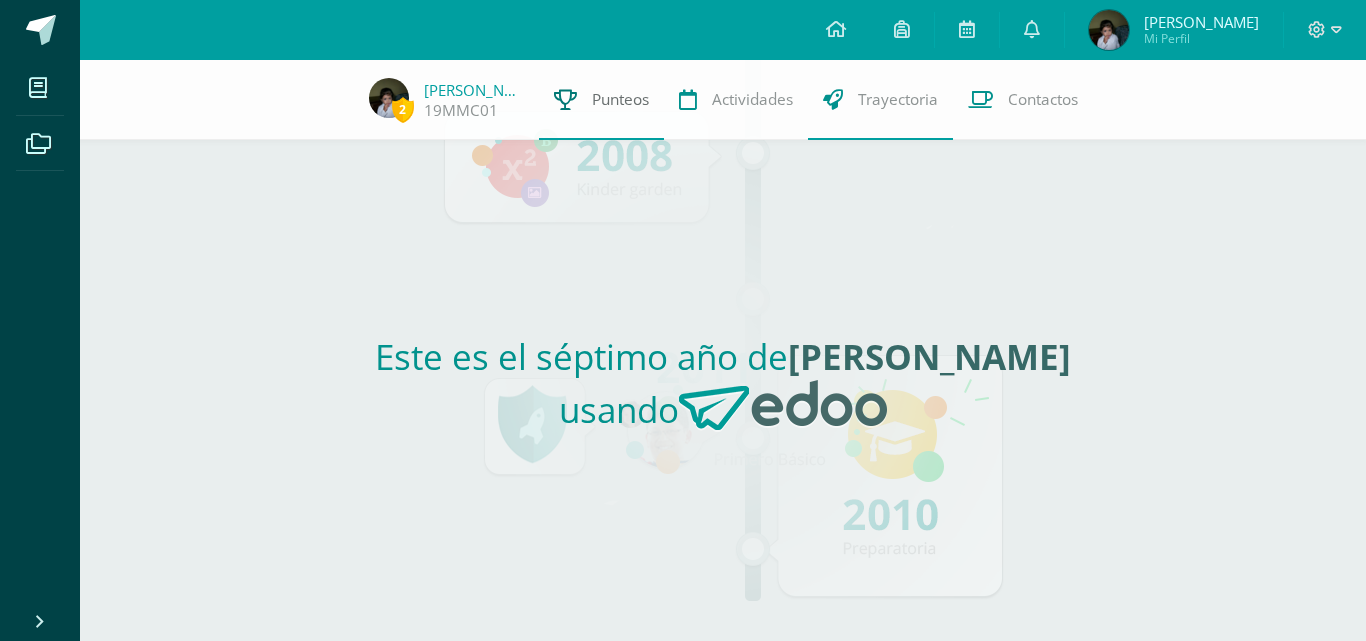 click on "Punteos" at bounding box center [620, 99] 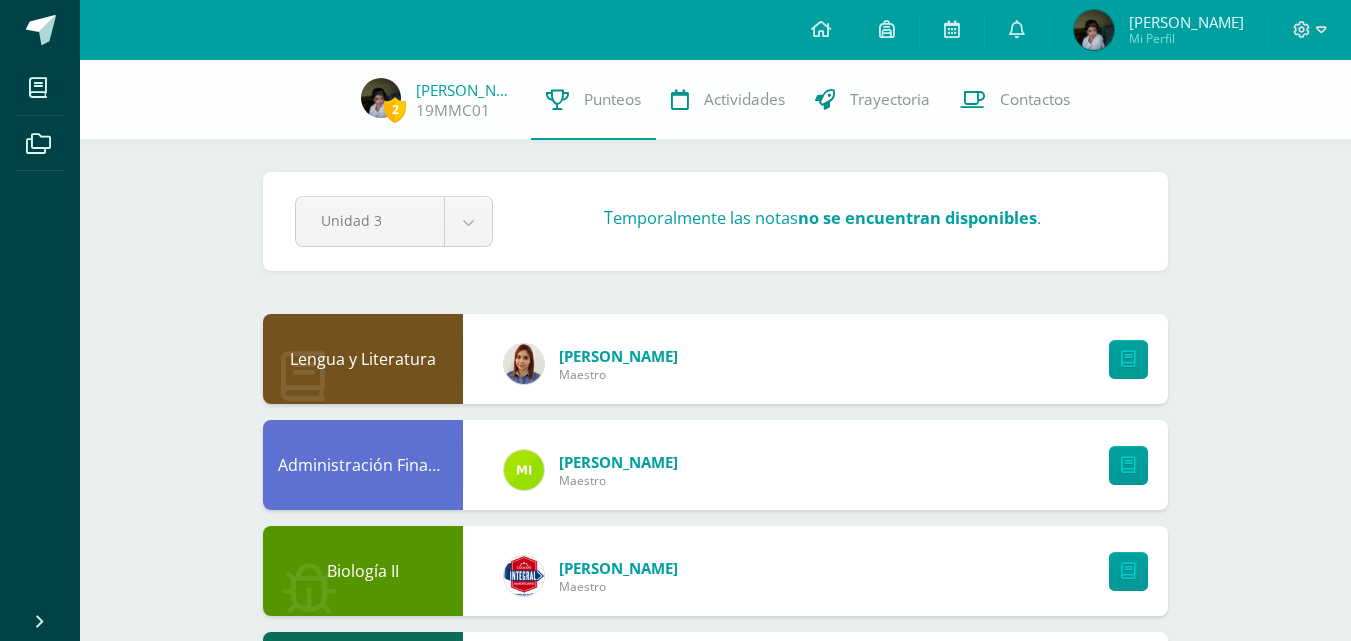 scroll, scrollTop: 0, scrollLeft: 0, axis: both 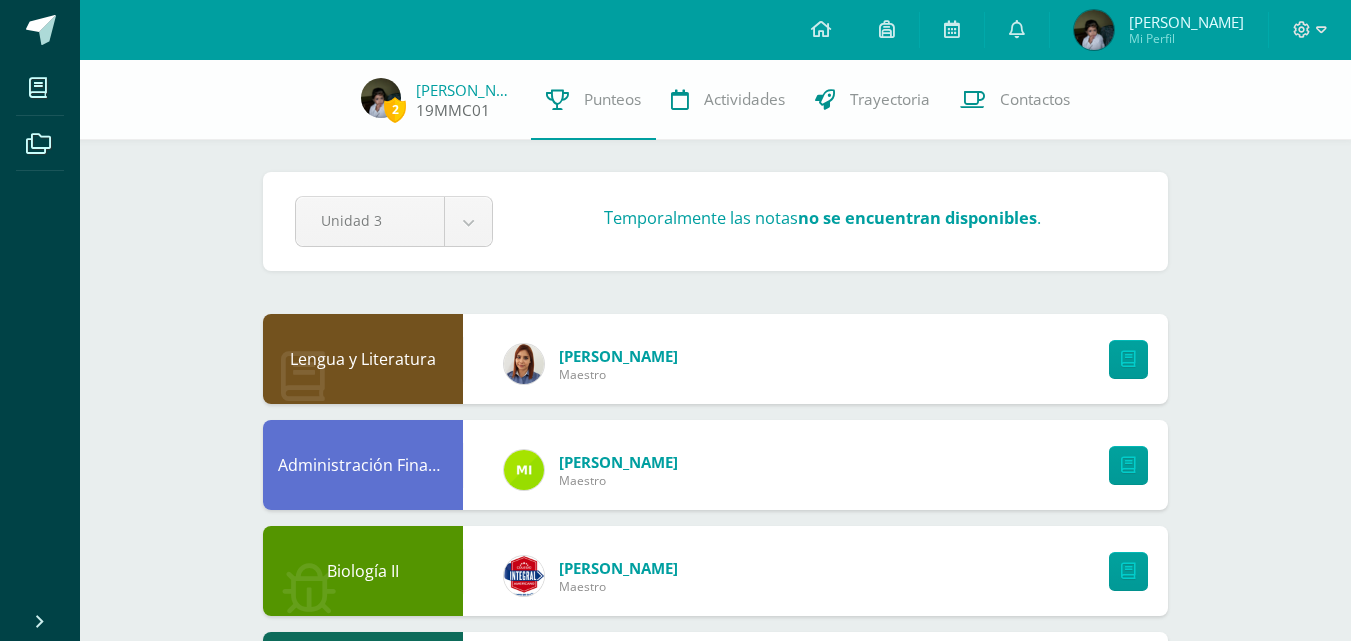 click on "2" at bounding box center [395, 109] 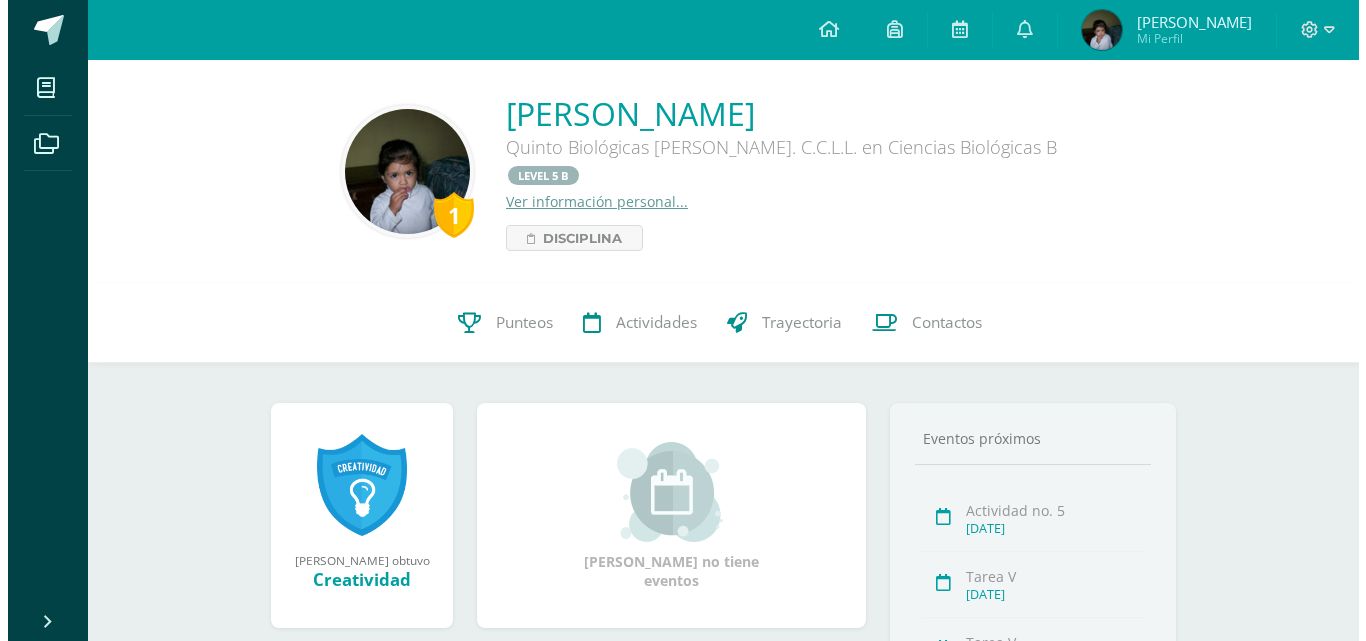 scroll, scrollTop: 0, scrollLeft: 0, axis: both 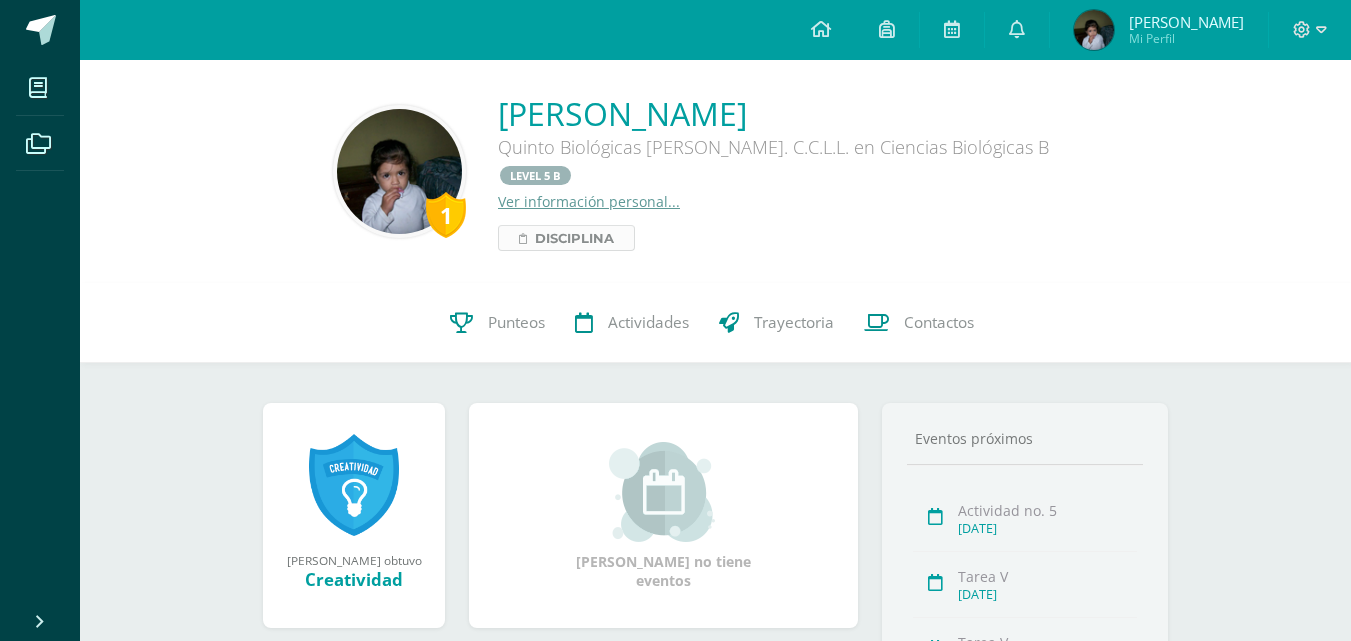 click on "Disciplina" at bounding box center [566, 238] 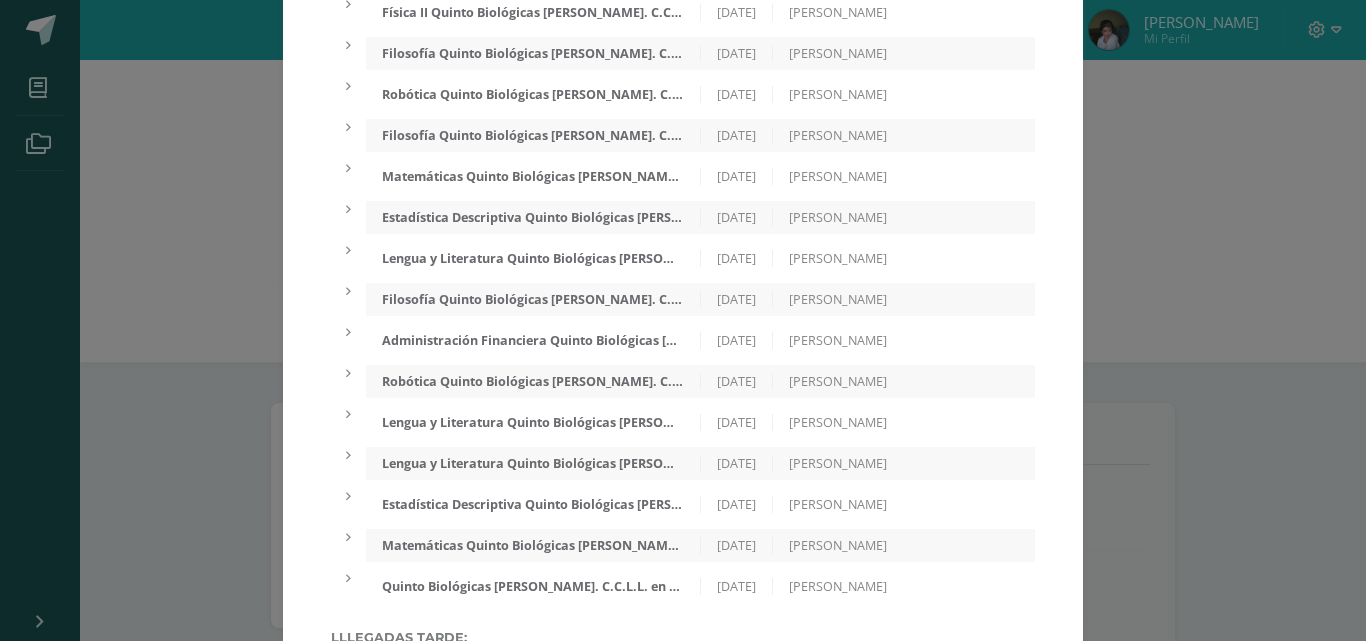 scroll, scrollTop: 603, scrollLeft: 0, axis: vertical 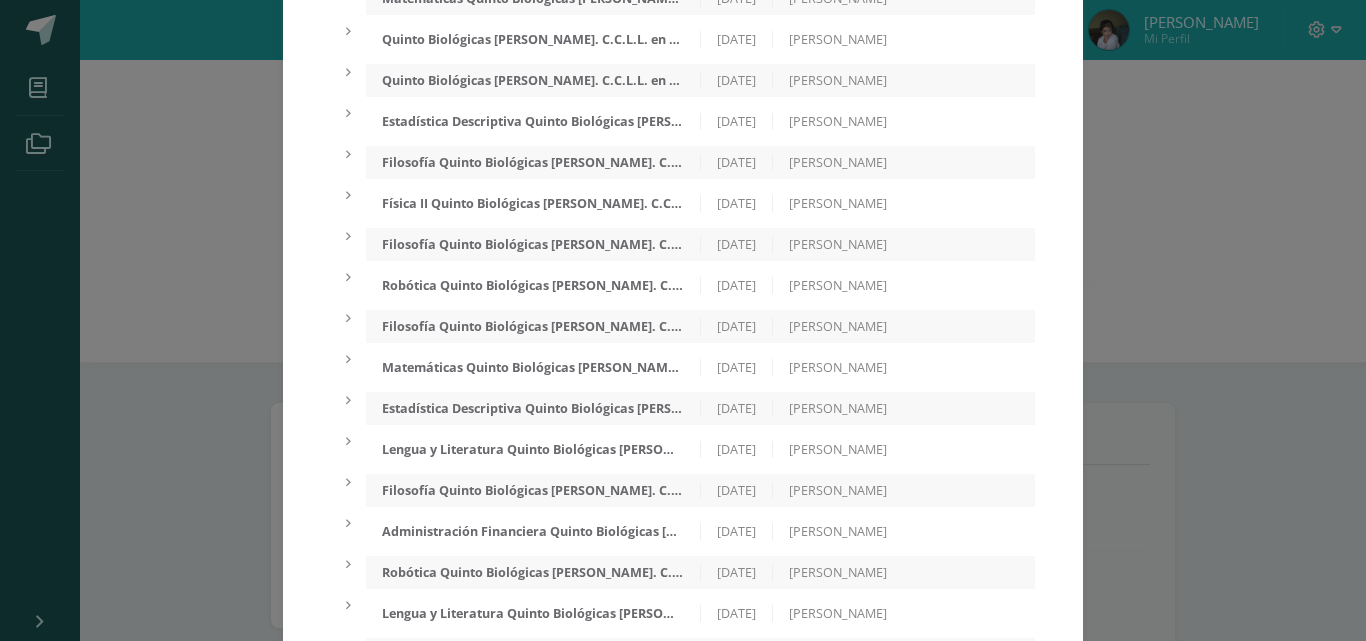 click on "Estadística Descriptiva Quinto Biológicas [PERSON_NAME]. C.C.L.L.  en Ciencias Biológicas 'B'" at bounding box center [533, 408] 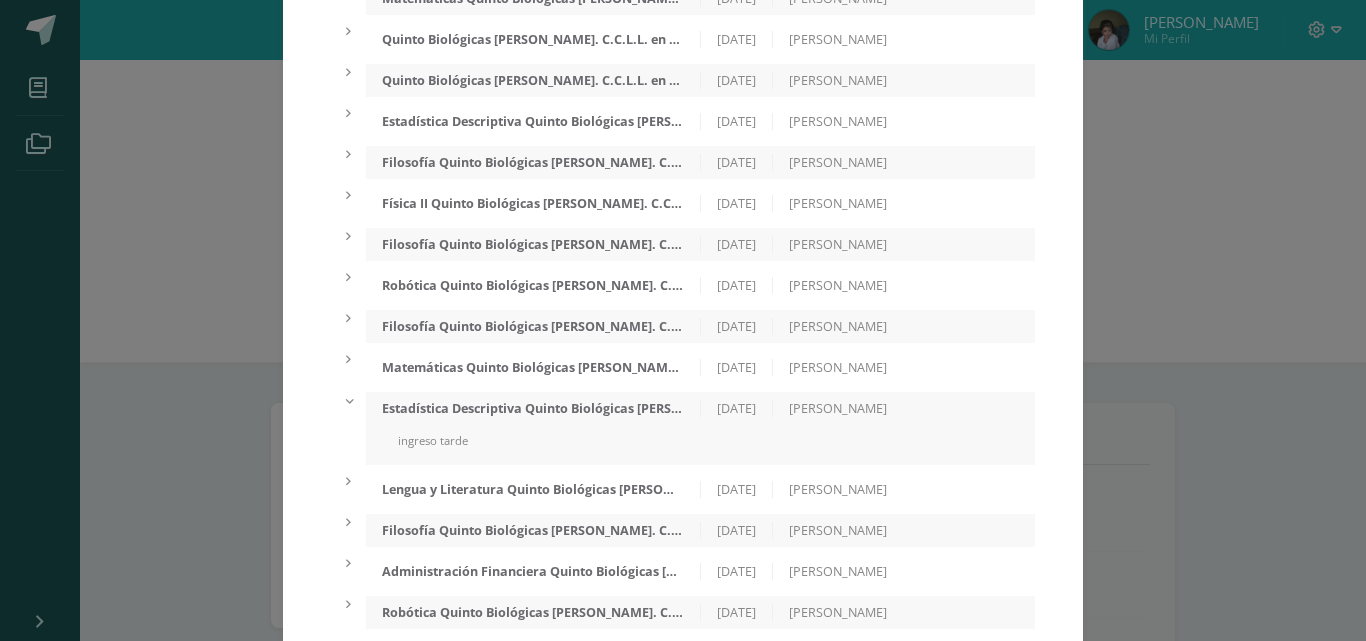 click on "Lengua y Literatura Quinto Biológicas [PERSON_NAME]. C.C.L.L.  en Ciencias Biológicas 'B'" at bounding box center [533, 489] 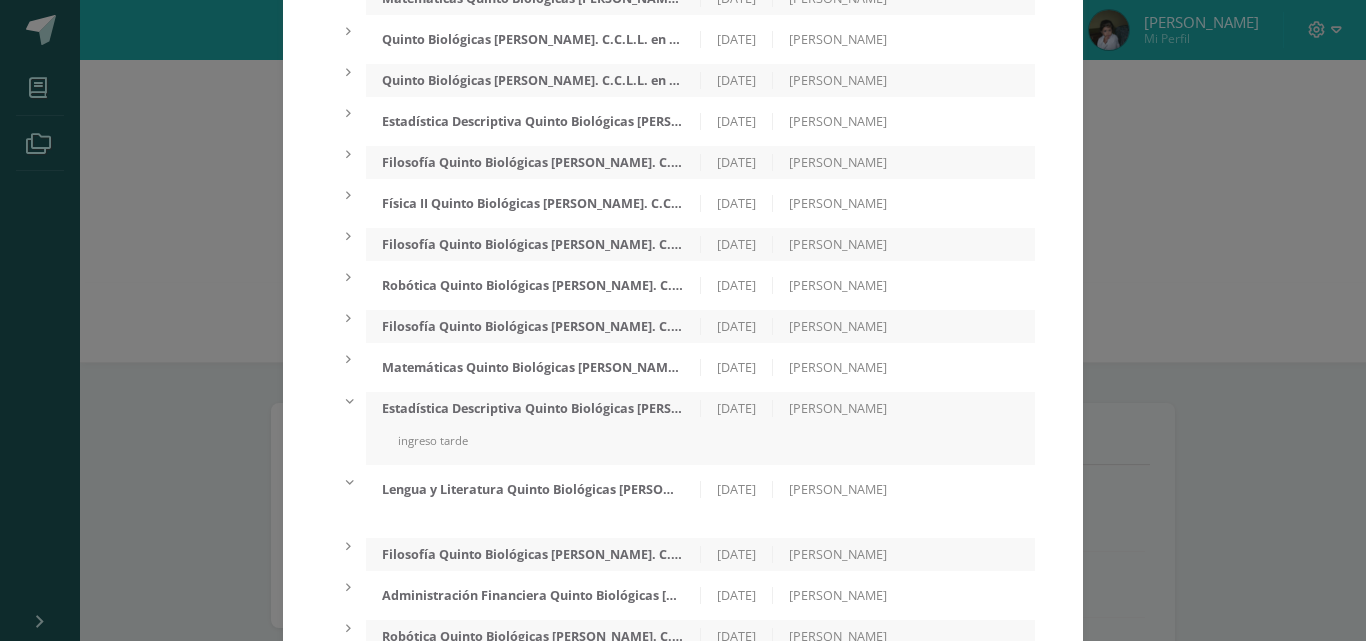 click on "Lengua y Literatura Quinto Biológicas [PERSON_NAME]. C.C.L.L.  en Ciencias Biológicas 'B'" at bounding box center (533, 489) 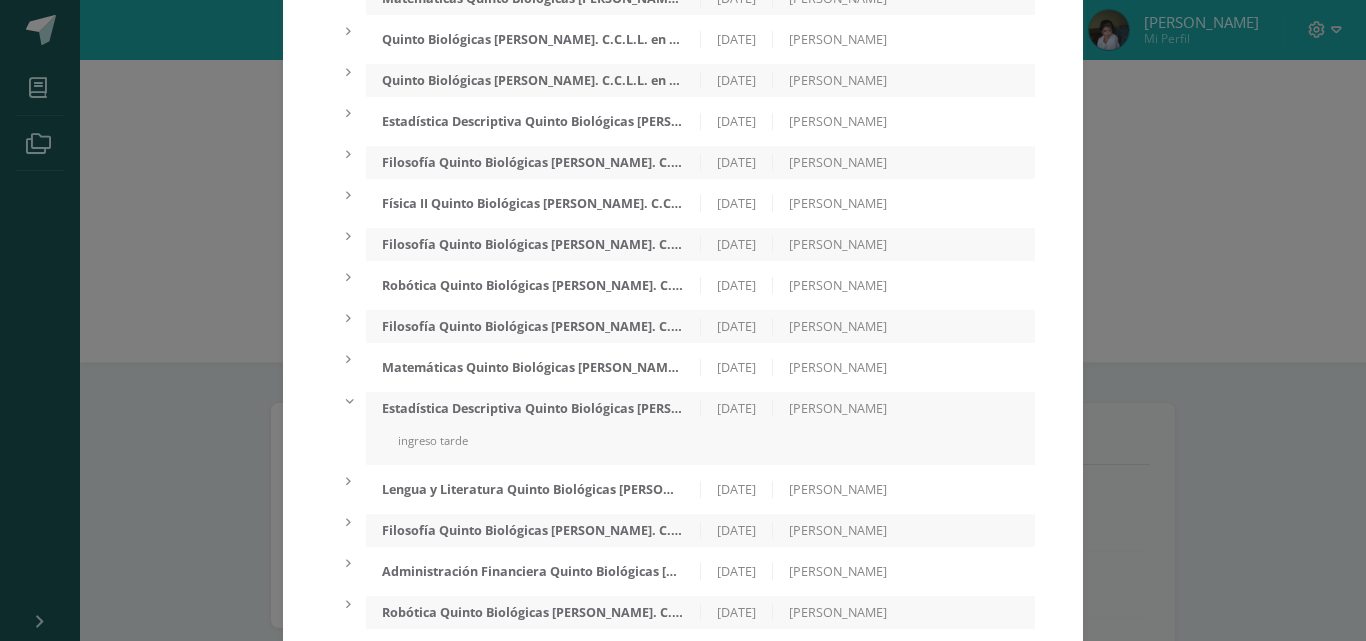 click on "Lengua y Literatura Quinto Biológicas [PERSON_NAME]. C.C.L.L.  en Ciencias Biológicas 'B'" at bounding box center [533, 489] 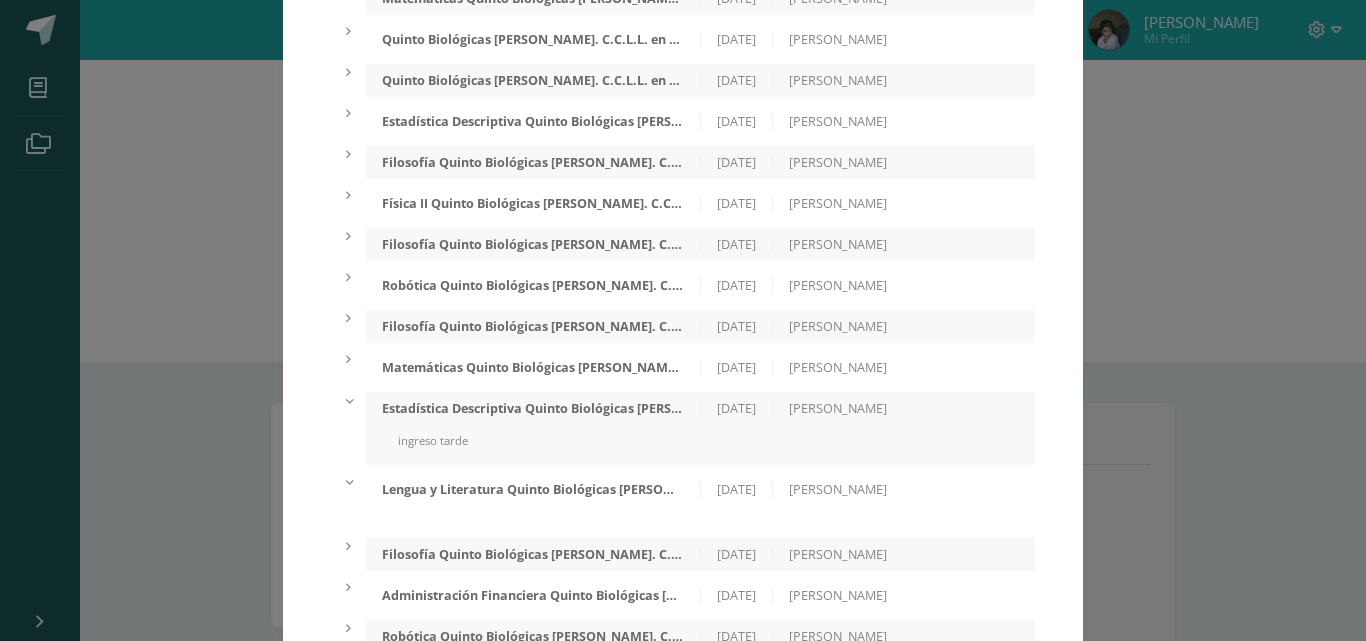 click on "Estadística Descriptiva Quinto Biológicas [PERSON_NAME]. C.C.L.L.  en Ciencias Biológicas 'B'" at bounding box center [533, 408] 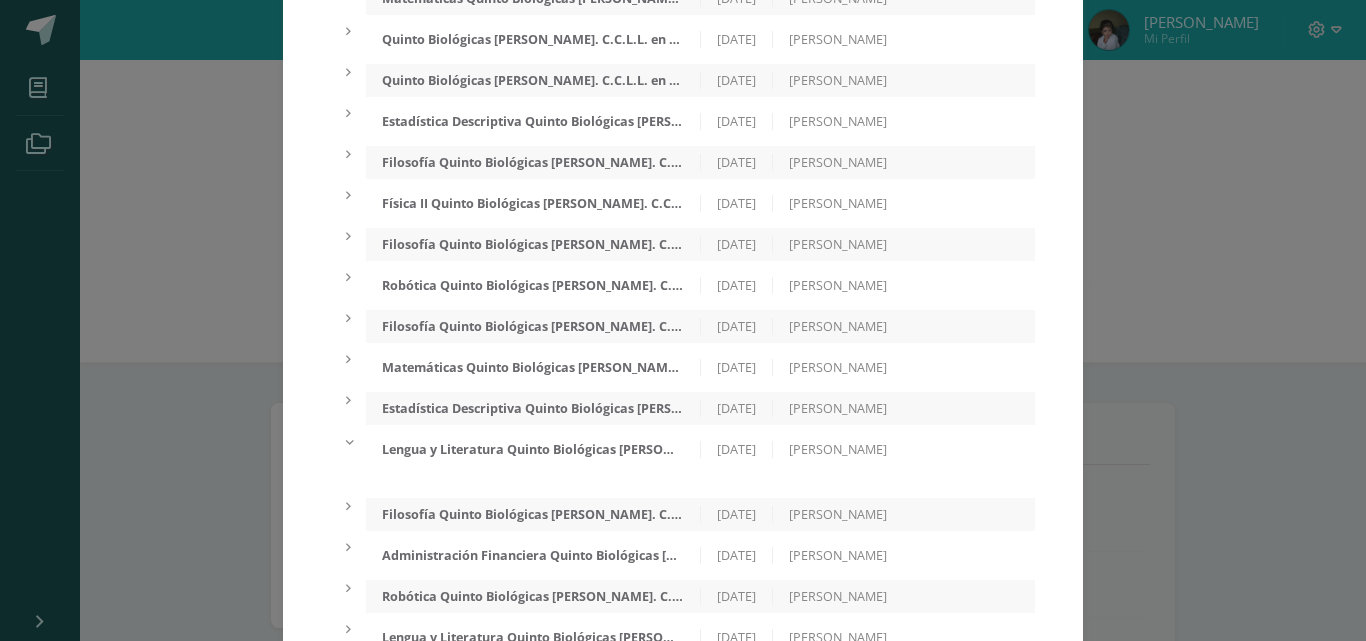click on "Lengua y Literatura Quinto Biológicas [PERSON_NAME]. C.C.L.L.  en Ciencias Biológicas 'B'" at bounding box center [533, 449] 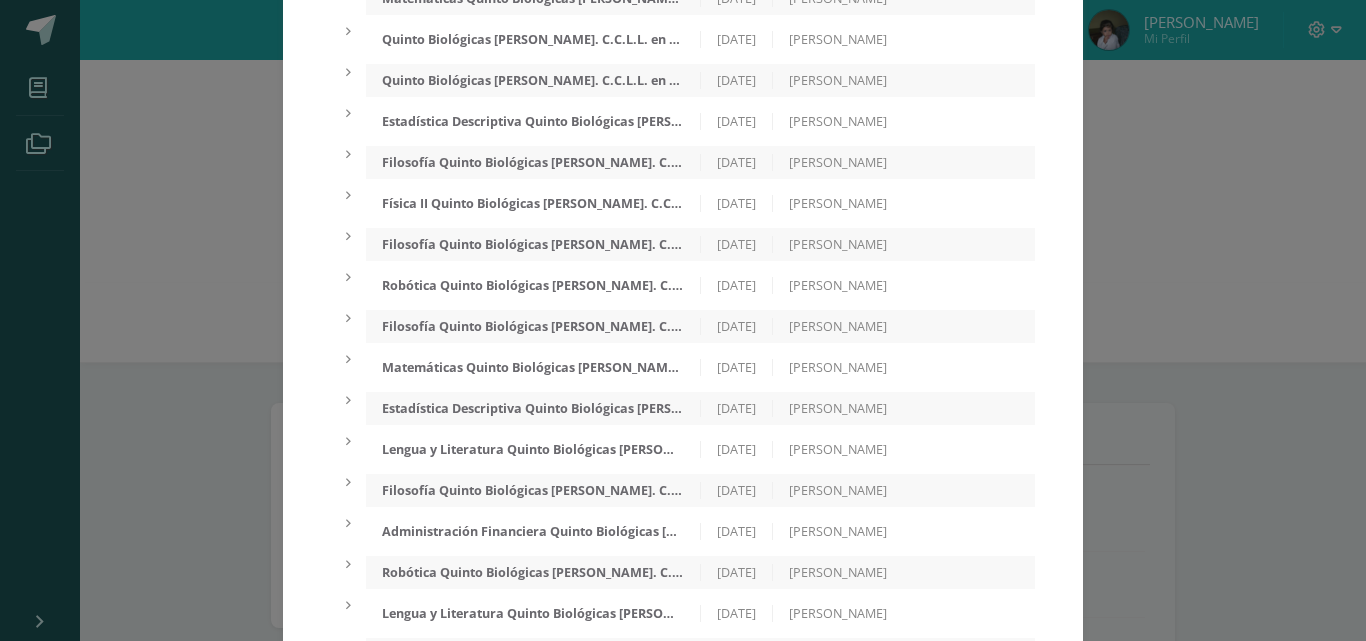 click on "Matemáticas Quinto Biológicas [PERSON_NAME]. C.C.L.L.  en Ciencias Biológicas 'B'" at bounding box center (533, 367) 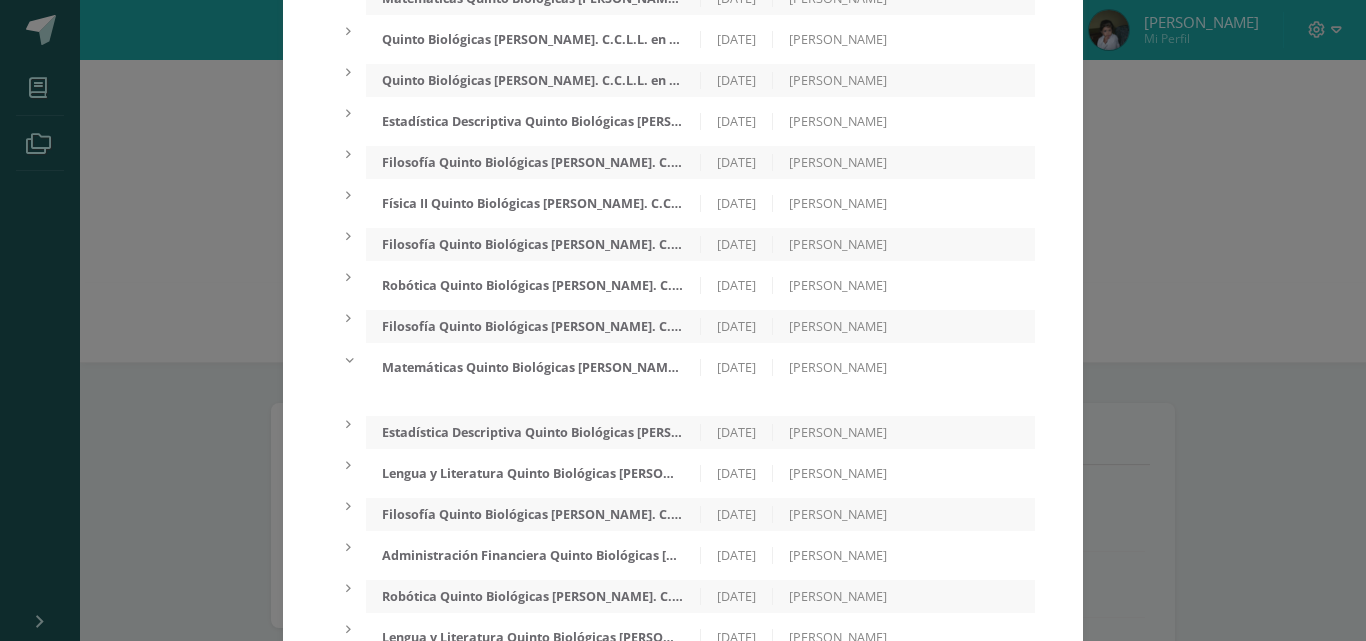 click on "Inasistencias: Física II Quinto Biológicas Bach. C.C.L.L.  en Ciencias Biológicas 'B'
10/07/2025
Carlos Rodas Matemáticas Quinto Biológicas Bach. C.C.L.L.  en Ciencias Biológicas 'B'
10/07/2025
Carlos Rodas Quinto Biológicas Bach. C.C.L.L.  en Ciencias Biológicas Grupo LEVEL 5 B
10/07/2025
Mishelle  Quinto Biológicas Bach. C.C.L.L.  en Ciencias Biológicas Grupo LEVEL 5 B
08/07/2025
Mishelle  Estadística Descriptiva Quinto Biológicas Bach. C.C.L.L.  en Ciencias Biológicas 'B'
08/07/2025
Carlos Valenzuela Filosofía Quinto Biológicas Bach. C.C.L.L.  en Ciencias Biológicas 'B'
08/07/2025
Mellany Beltran Carlos Rodas Mellany Beltran" at bounding box center (683, 368) 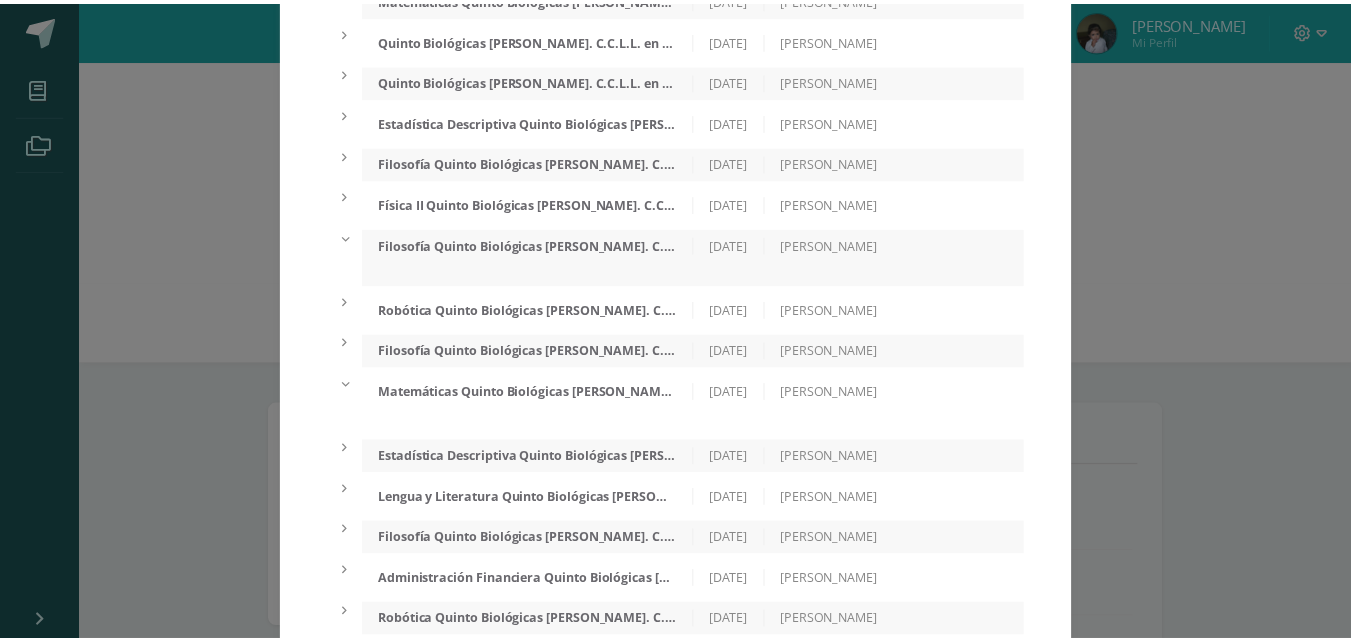 scroll, scrollTop: 0, scrollLeft: 0, axis: both 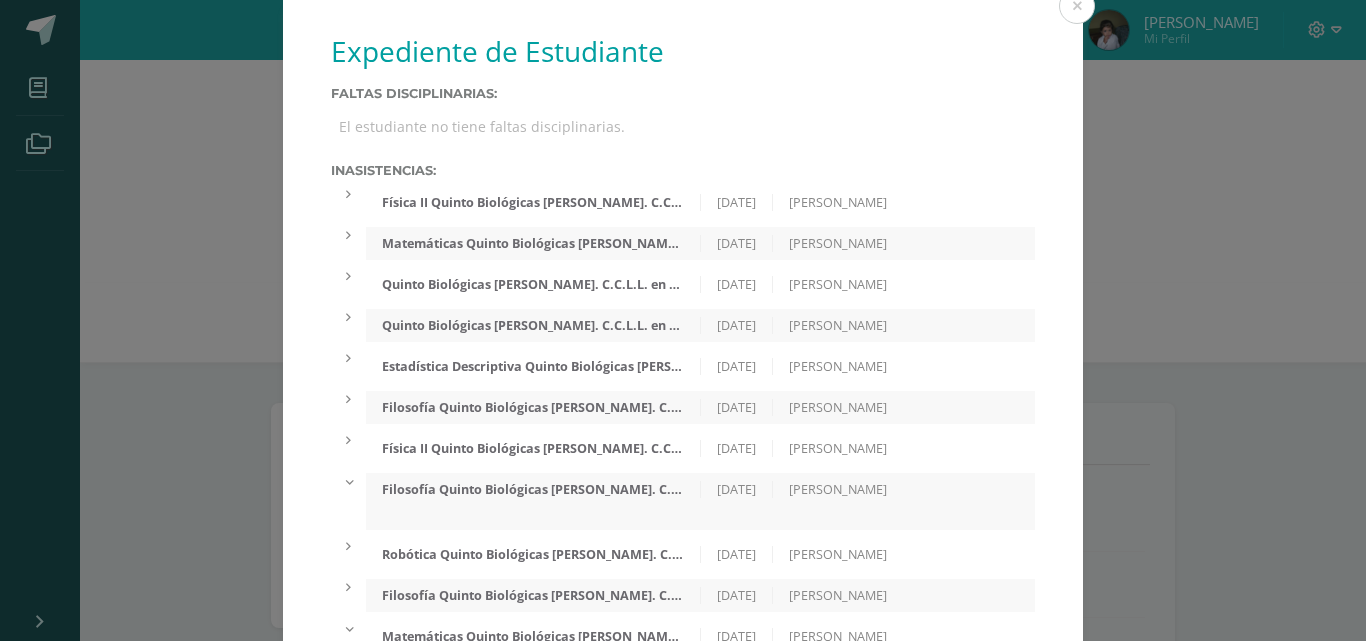 click on "Física II Quinto Biológicas Bach. C.C.L.L.  en Ciencias Biológicas 'B'
10/07/2025
Carlos Rodas" at bounding box center (700, 202) 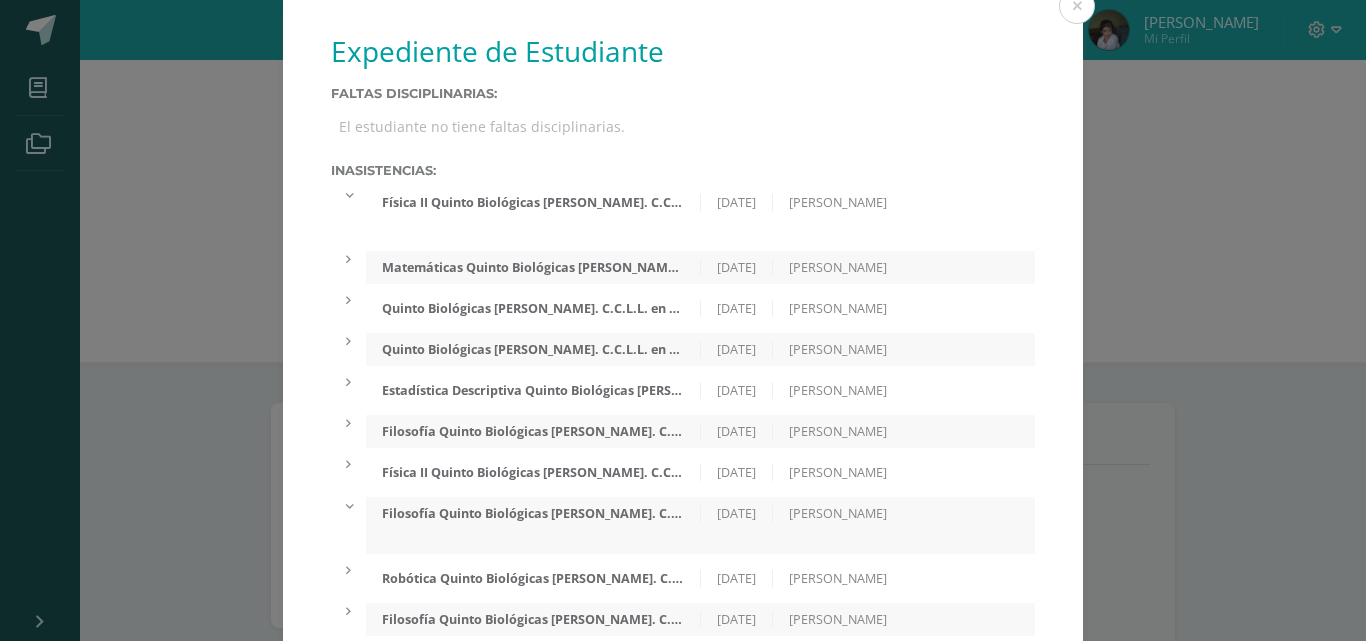 click on "Matemáticas Quinto Biológicas [PERSON_NAME]. C.C.L.L.  en Ciencias Biológicas 'B'" at bounding box center (533, 267) 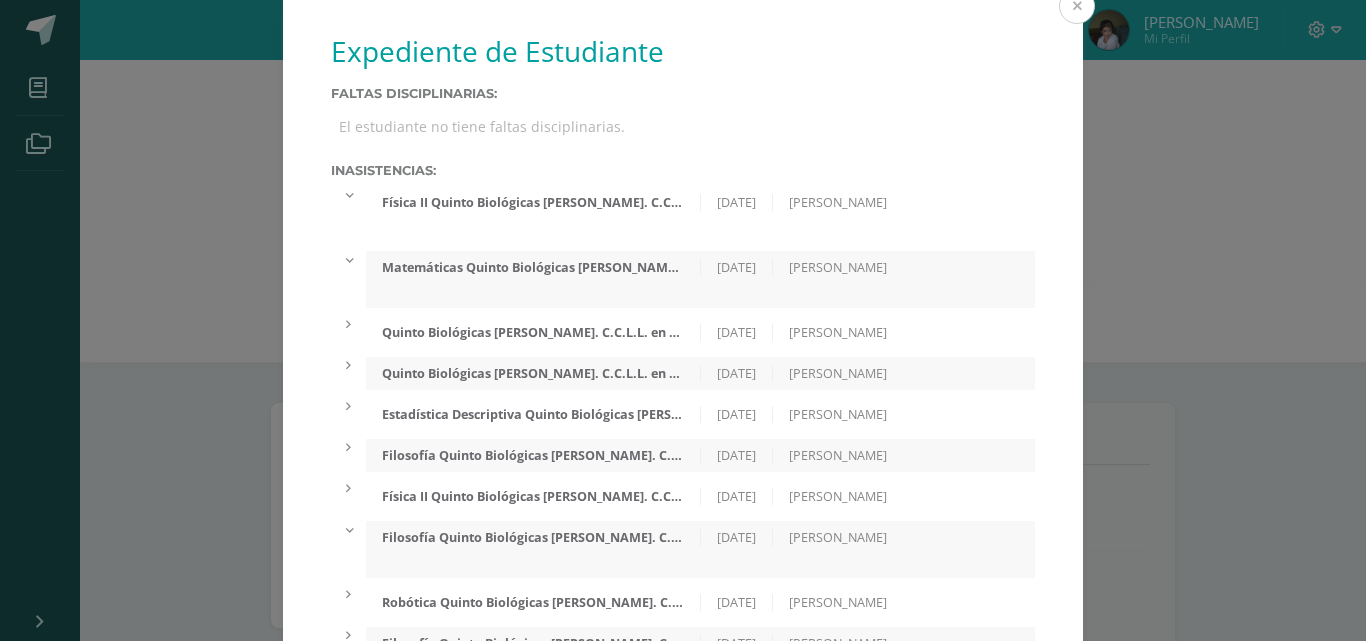 click at bounding box center (1077, 6) 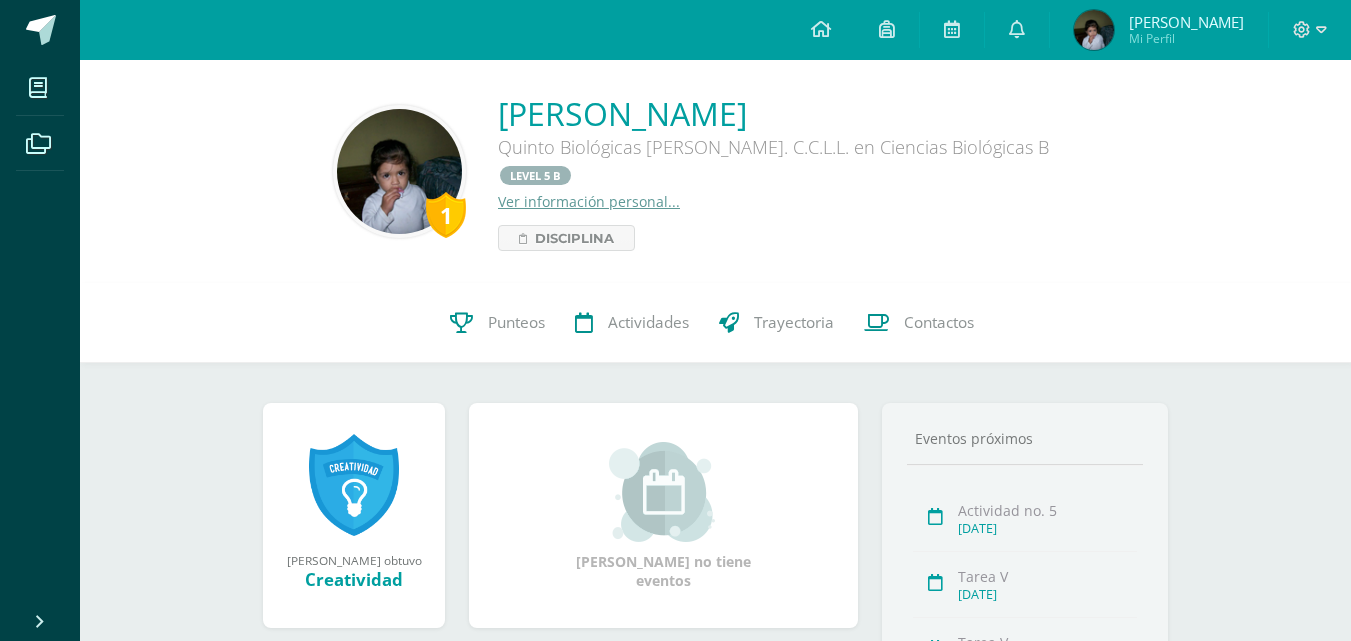 click on "1" at bounding box center [446, 215] 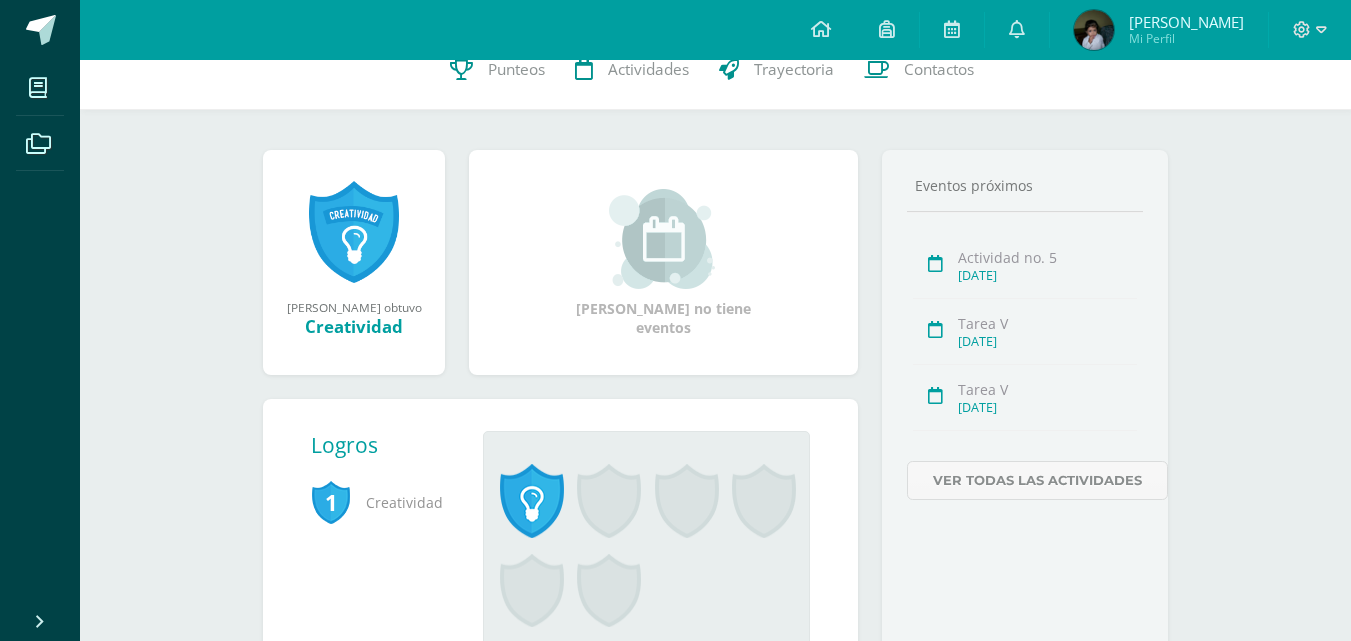 scroll, scrollTop: 332, scrollLeft: 0, axis: vertical 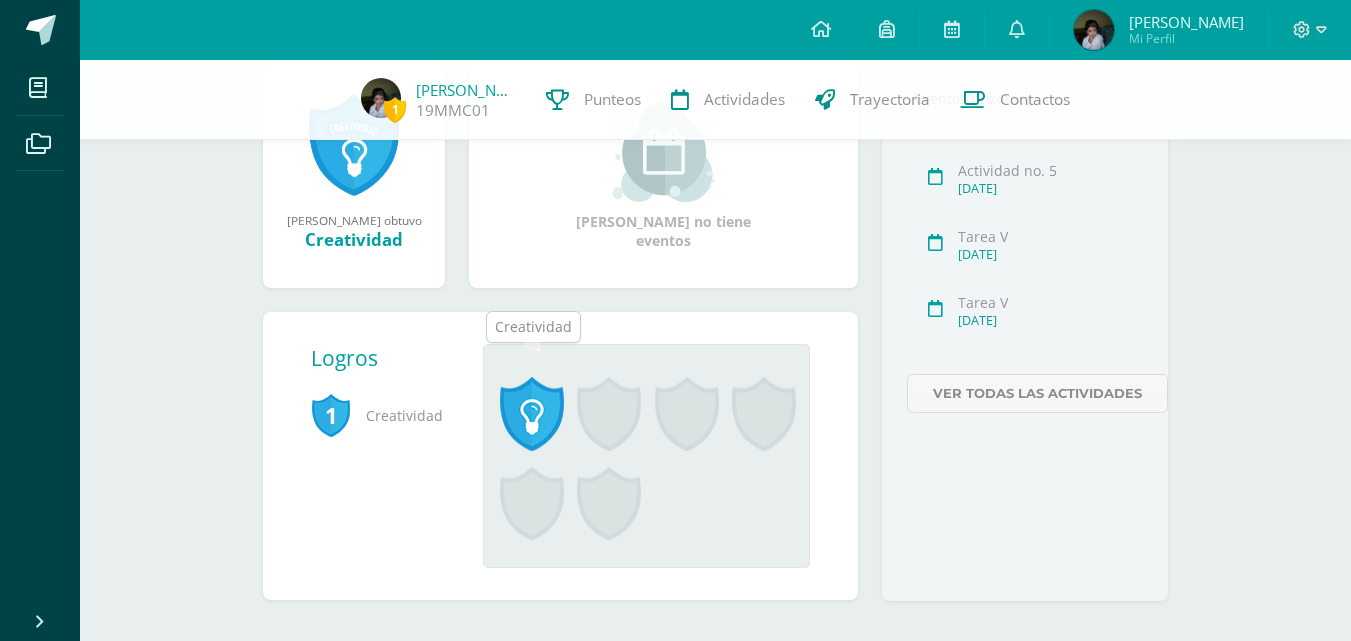 click at bounding box center [532, 414] 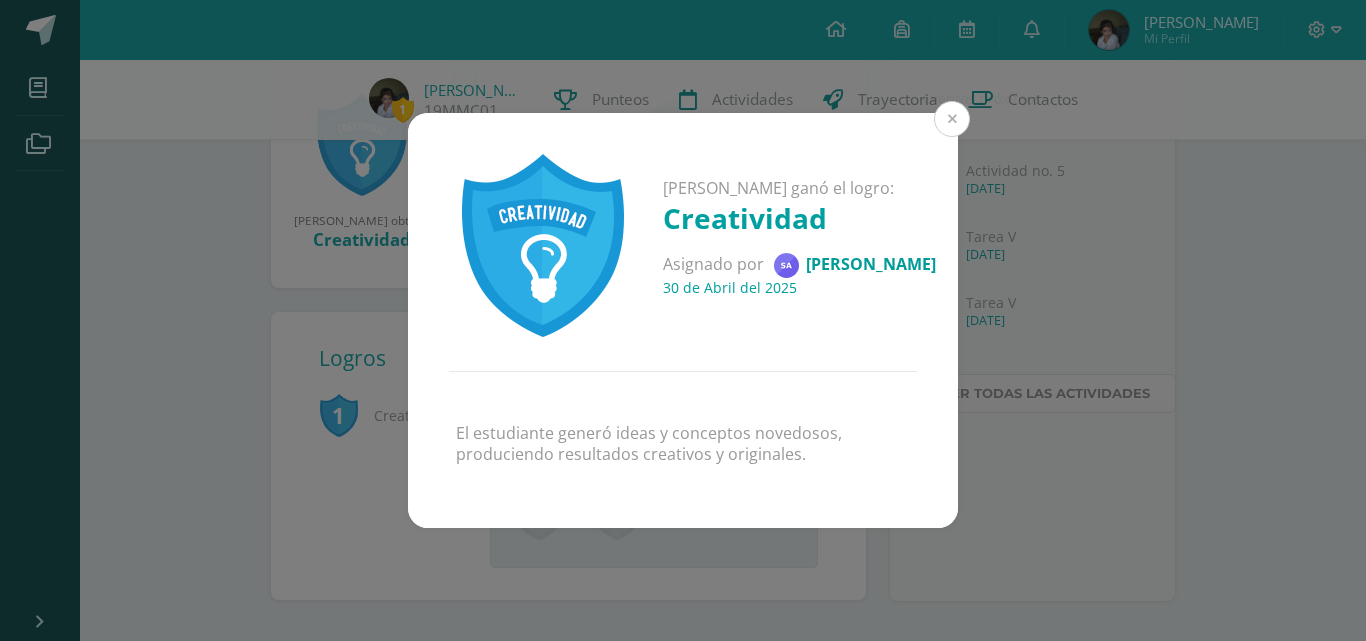 click at bounding box center [952, 119] 